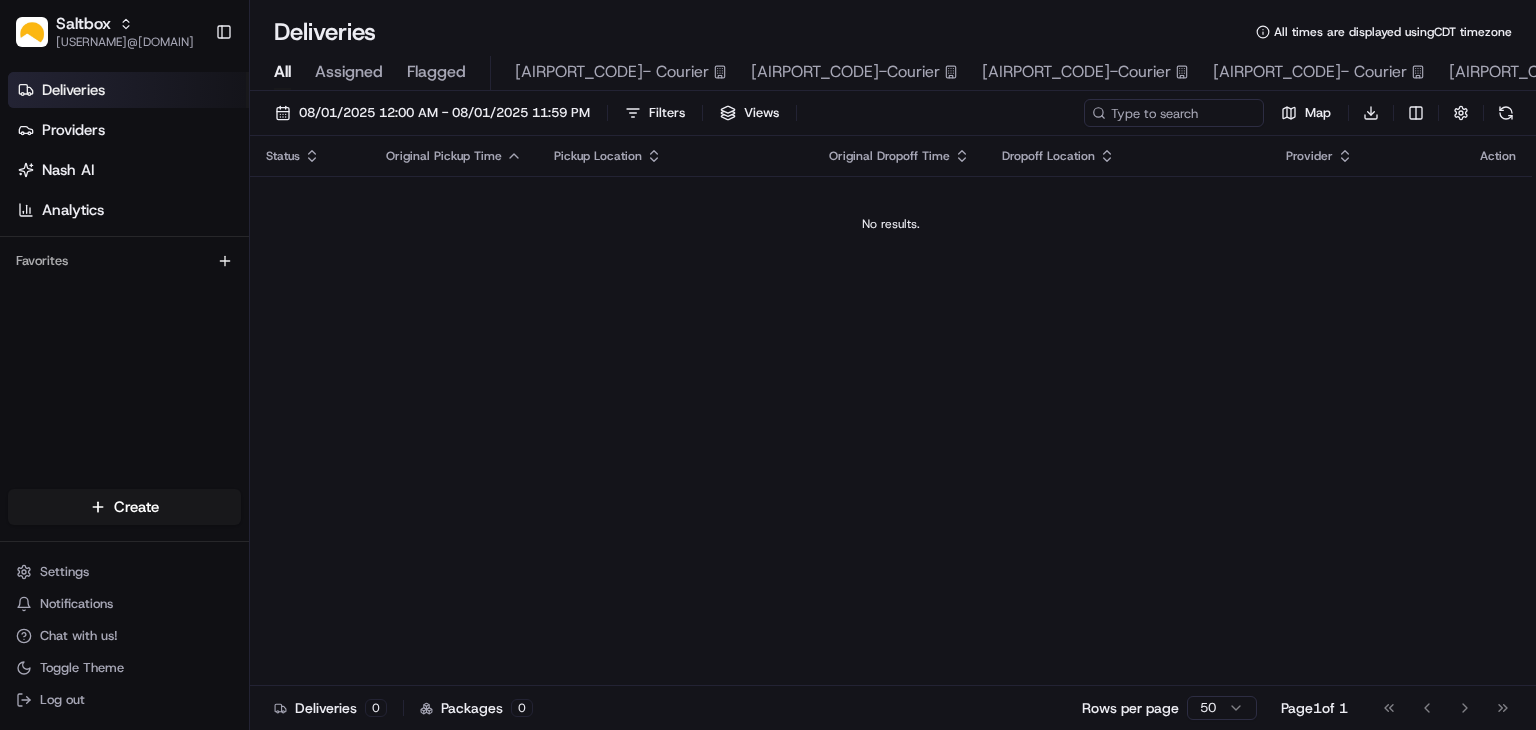 scroll, scrollTop: 0, scrollLeft: 0, axis: both 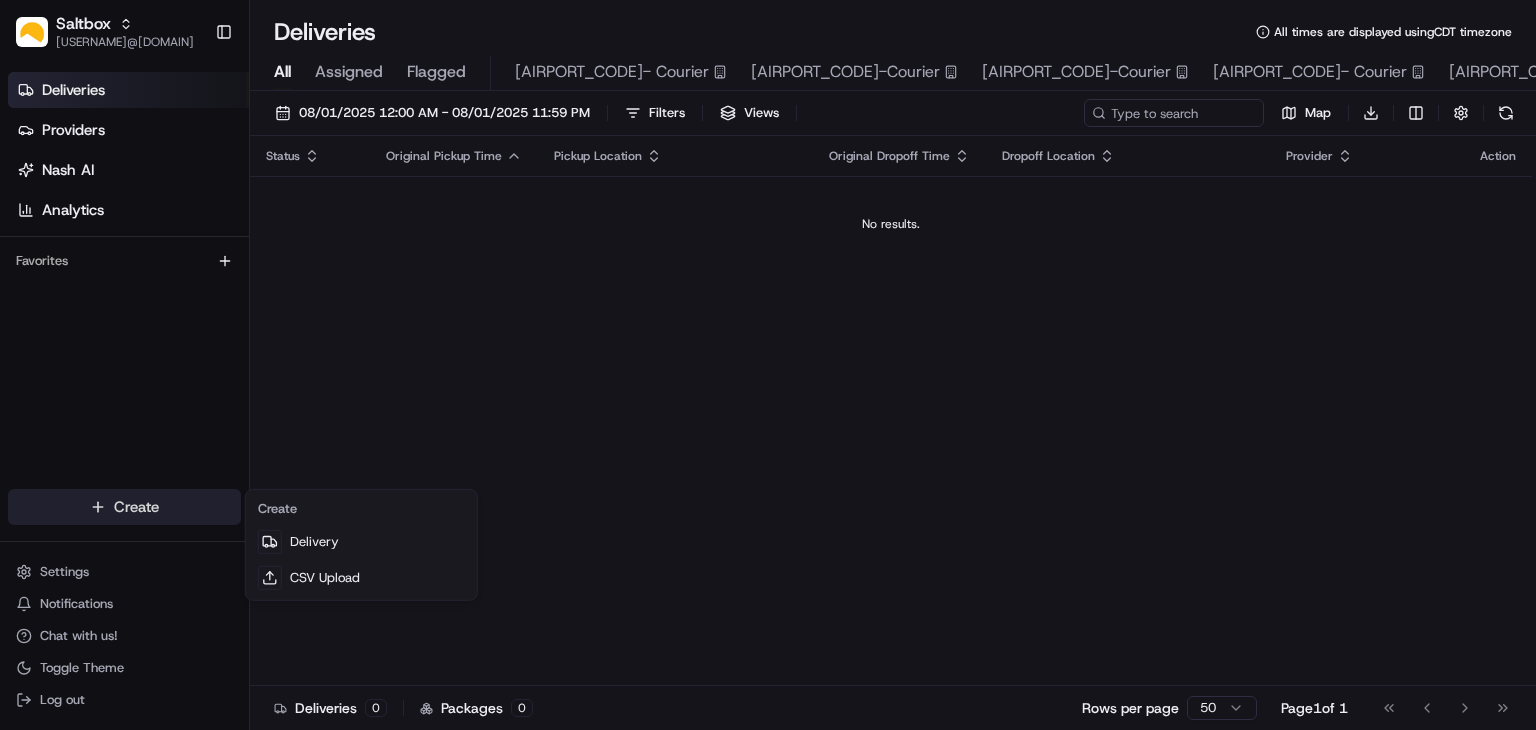 click on "Saltbox cameron.langer@saltbox.com Toggle Sidebar Deliveries Providers Nash AI Analytics Favorites Main Menu Members & Organization Organization Users Roles Preferences Customization Tracking Orchestration Automations Dispatch Strategy Locations Pickup Locations Dropoff Locations Billing Billing Refund Requests Integrations Notification Triggers Webhooks API Keys Request Logs Create Settings Notifications Chat with us! Toggle Theme Log out Deliveries All times are displayed using  CDT   timezone All Assigned Flagged DEN- Courier PHX-Courier MIA-Courier ATL- Courier LAX-Courier DC-Courier DFW- Courier SEA-Courier NYC-UG 08/01/2025 12:00 AM - 08/01/2025 11:59 PM Filters Views Map Download Status Original Pickup Time Pickup Location Original Dropoff Time Dropoff Location Provider Action No results. Deliveries 0 Packages 0 Rows per page 50 Page  1  of   1 Go to first page Go to previous page Go to next page Go to last page
Create" at bounding box center [768, 365] 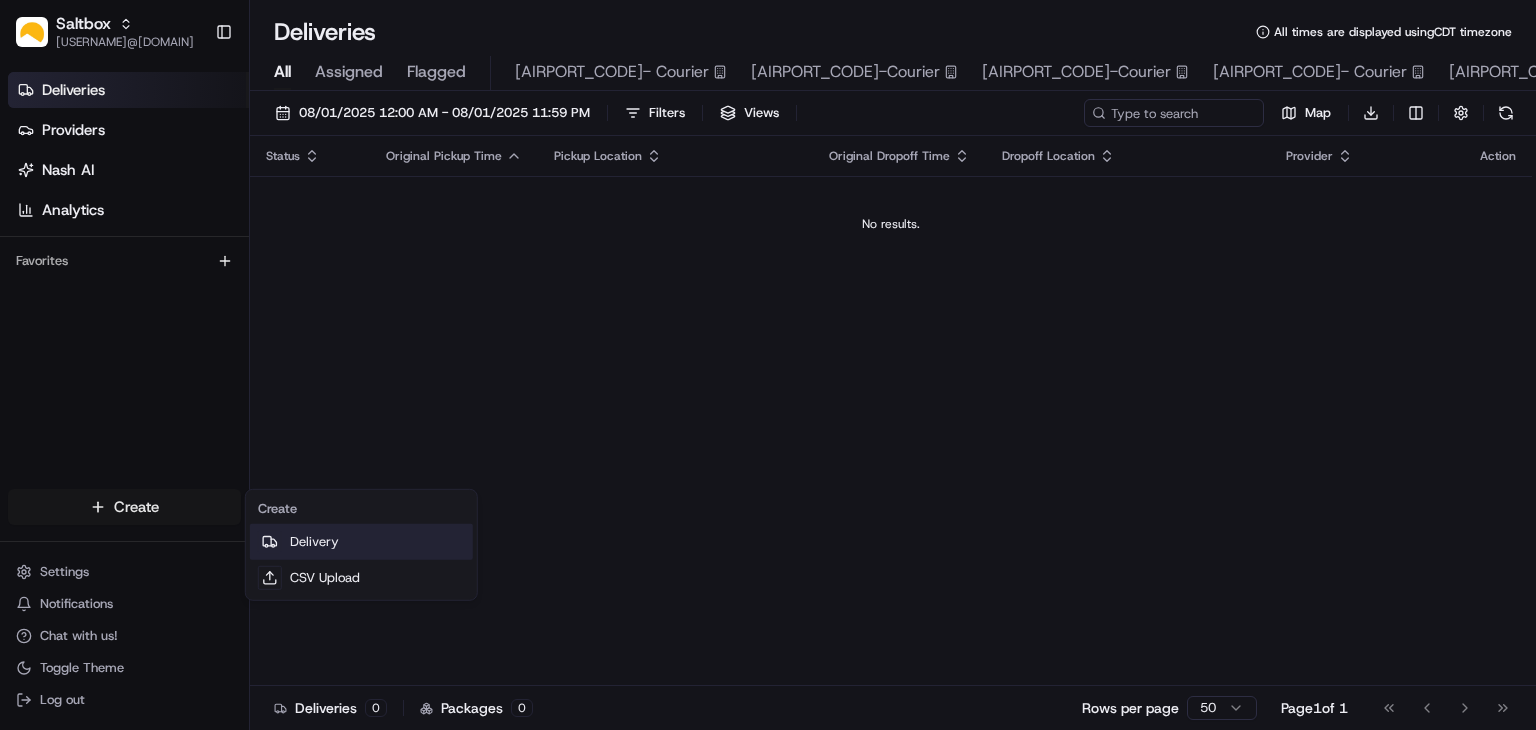 click on "Delivery" at bounding box center (361, 542) 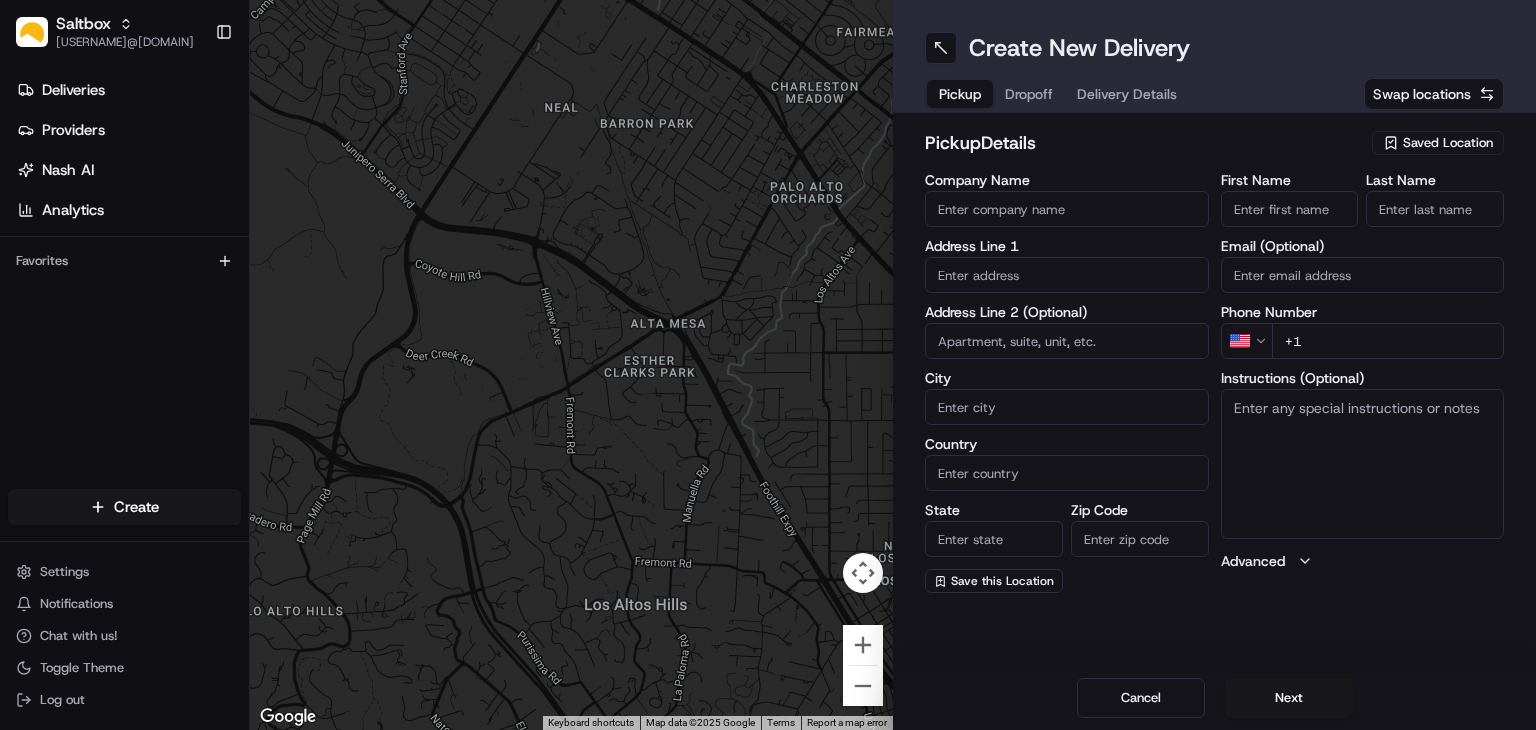 click on "Swap locations" at bounding box center (1422, 94) 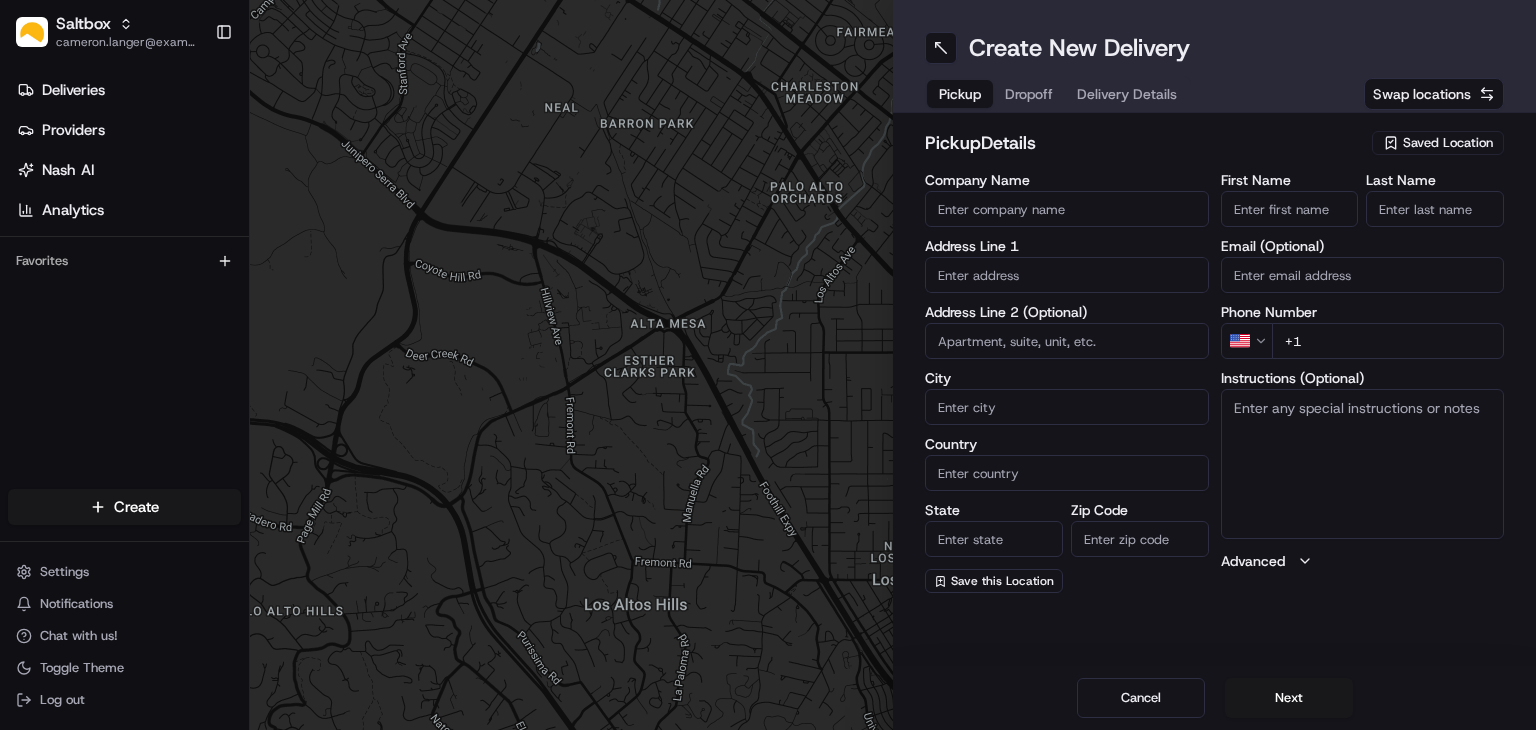 scroll, scrollTop: 0, scrollLeft: 0, axis: both 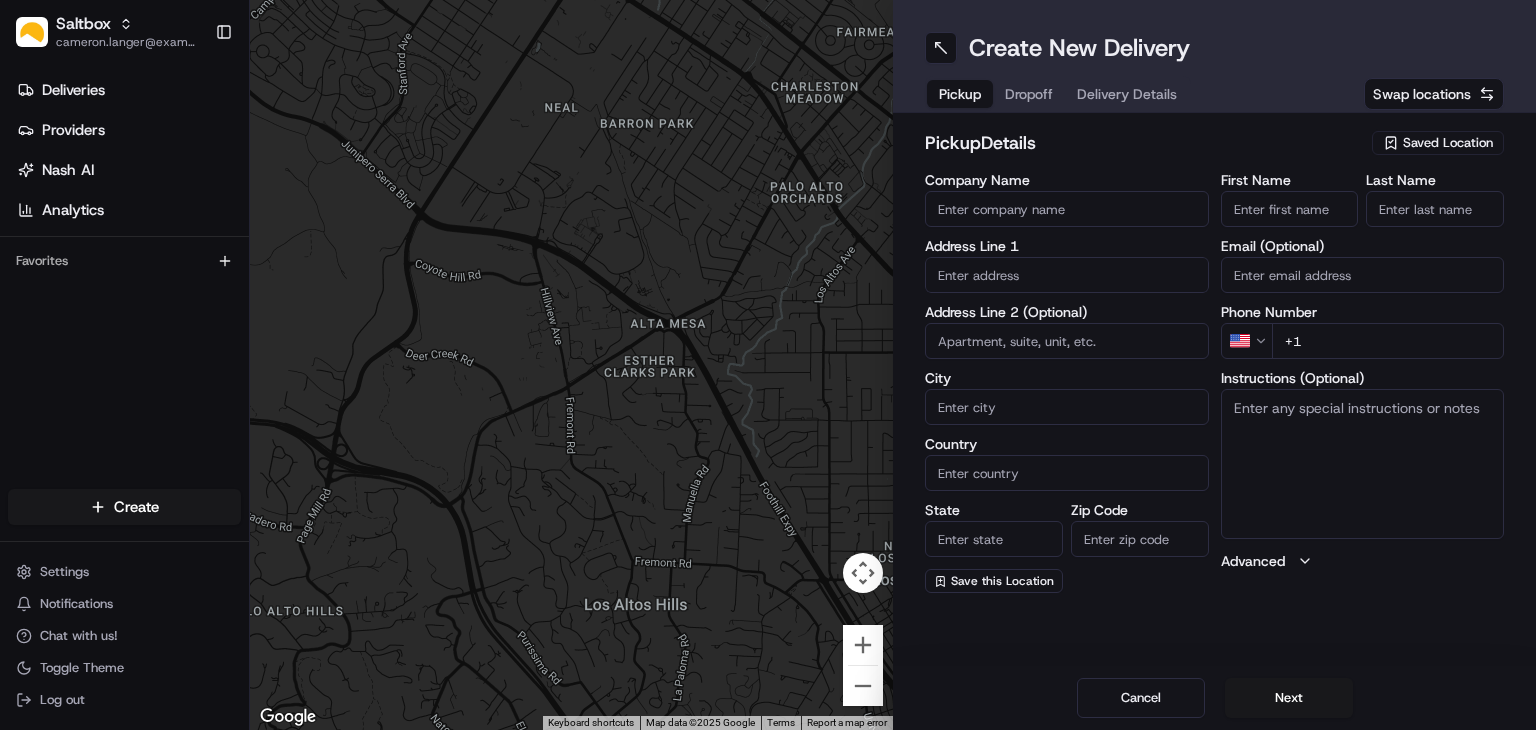 click on "Pickup" at bounding box center (960, 94) 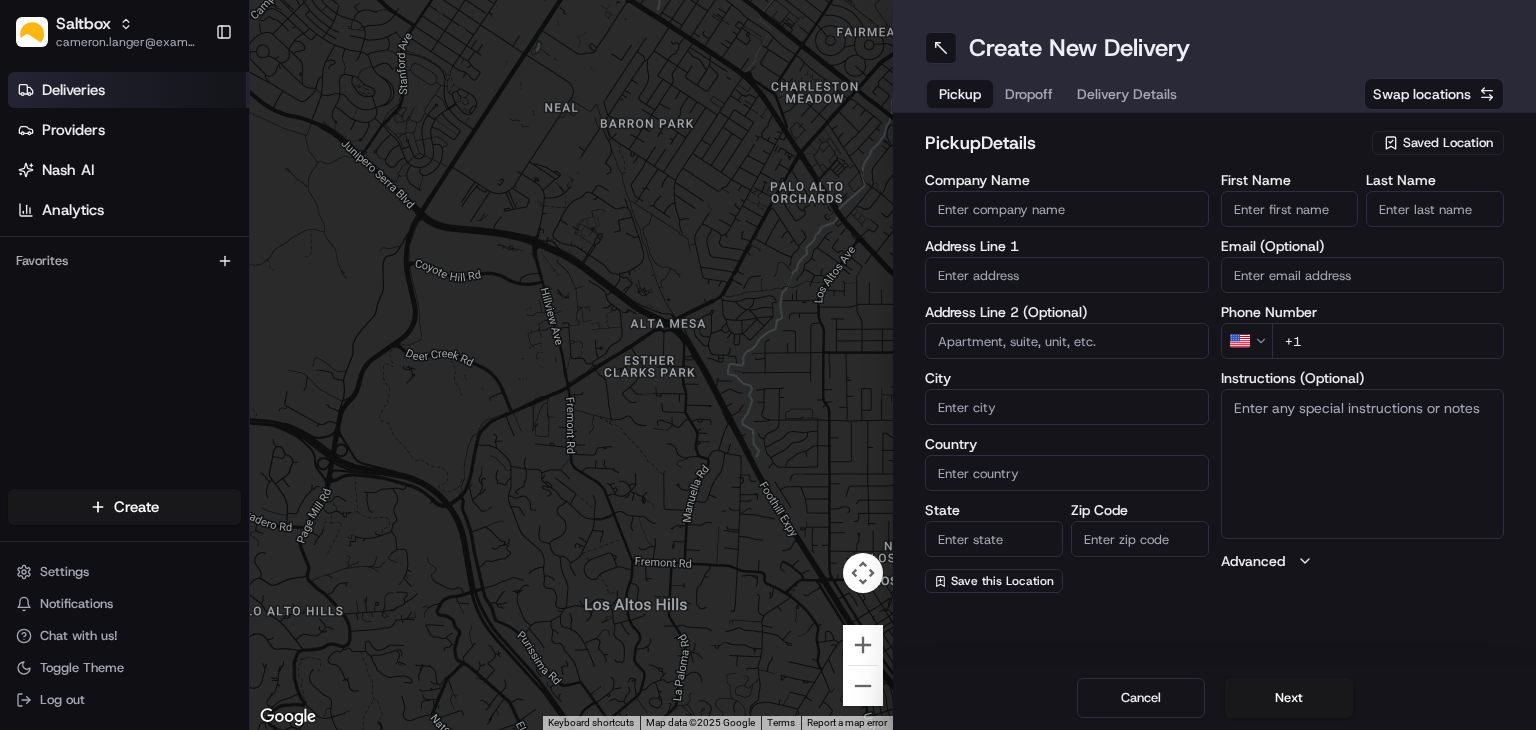 click on "Deliveries" at bounding box center (73, 90) 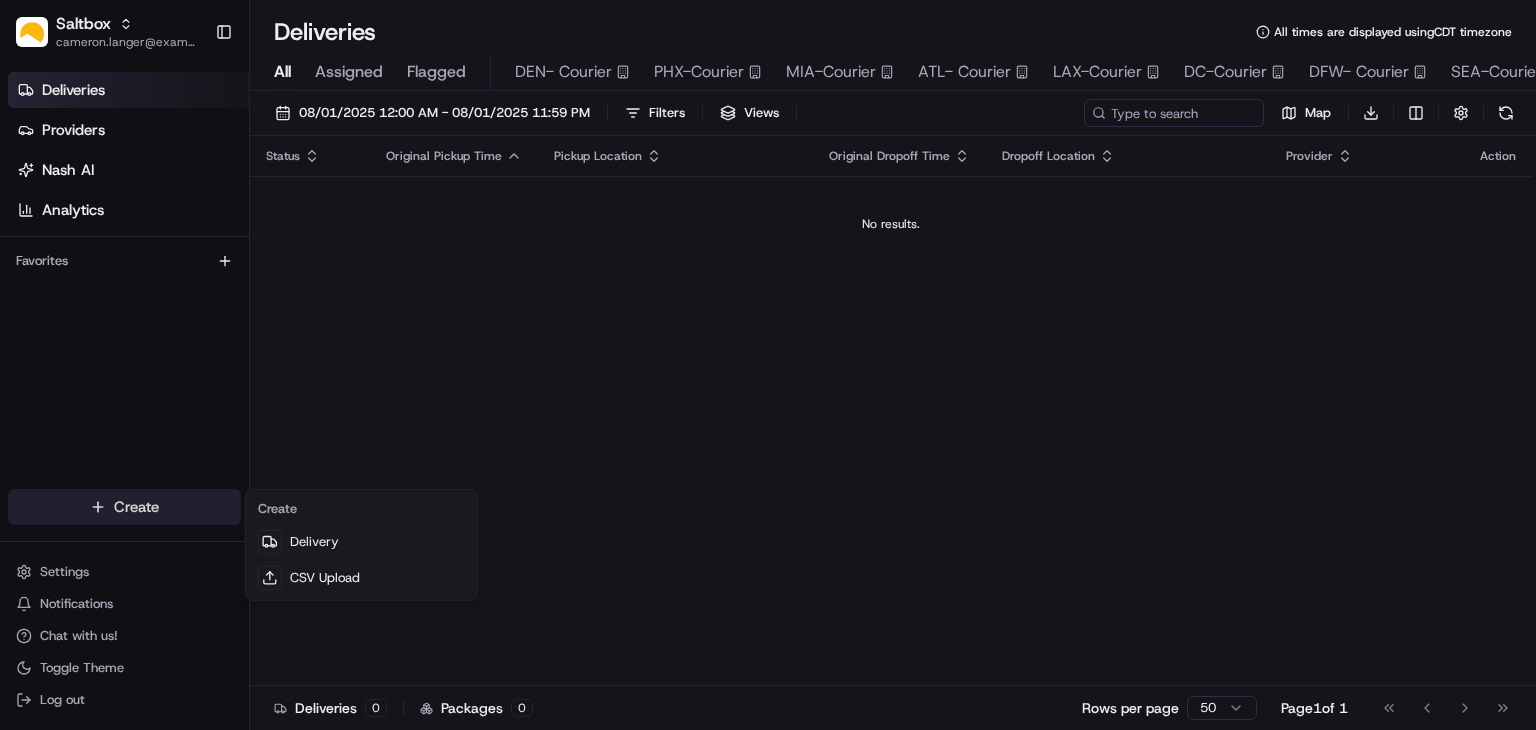 click on "Saltbox cameron.langer@saltbox.com Toggle Sidebar Deliveries Providers Nash AI Analytics Favorites Main Menu Members & Organization Organization Users Roles Preferences Customization Tracking Orchestration Automations Dispatch Strategy Locations Pickup Locations Dropoff Locations Billing Billing Refund Requests Integrations Notification Triggers Webhooks API Keys Request Logs Create Settings Notifications Chat with us! Toggle Theme Log out Deliveries All times are displayed using  CDT   timezone All Assigned Flagged DEN- Courier PHX-Courier MIA-Courier ATL- Courier LAX-Courier DC-Courier DFW- Courier SEA-Courier NYC-UG 08/01/2025 12:00 AM - 08/01/2025 11:59 PM Filters Views Map Download Status Original Pickup Time Pickup Location Original Dropoff Time Dropoff Location Provider Action No results. Deliveries 0 Packages 0 Rows per page 50 Page  1  of   1 Go to first page Go to previous page Go to next page Go to last page
Create" at bounding box center [768, 365] 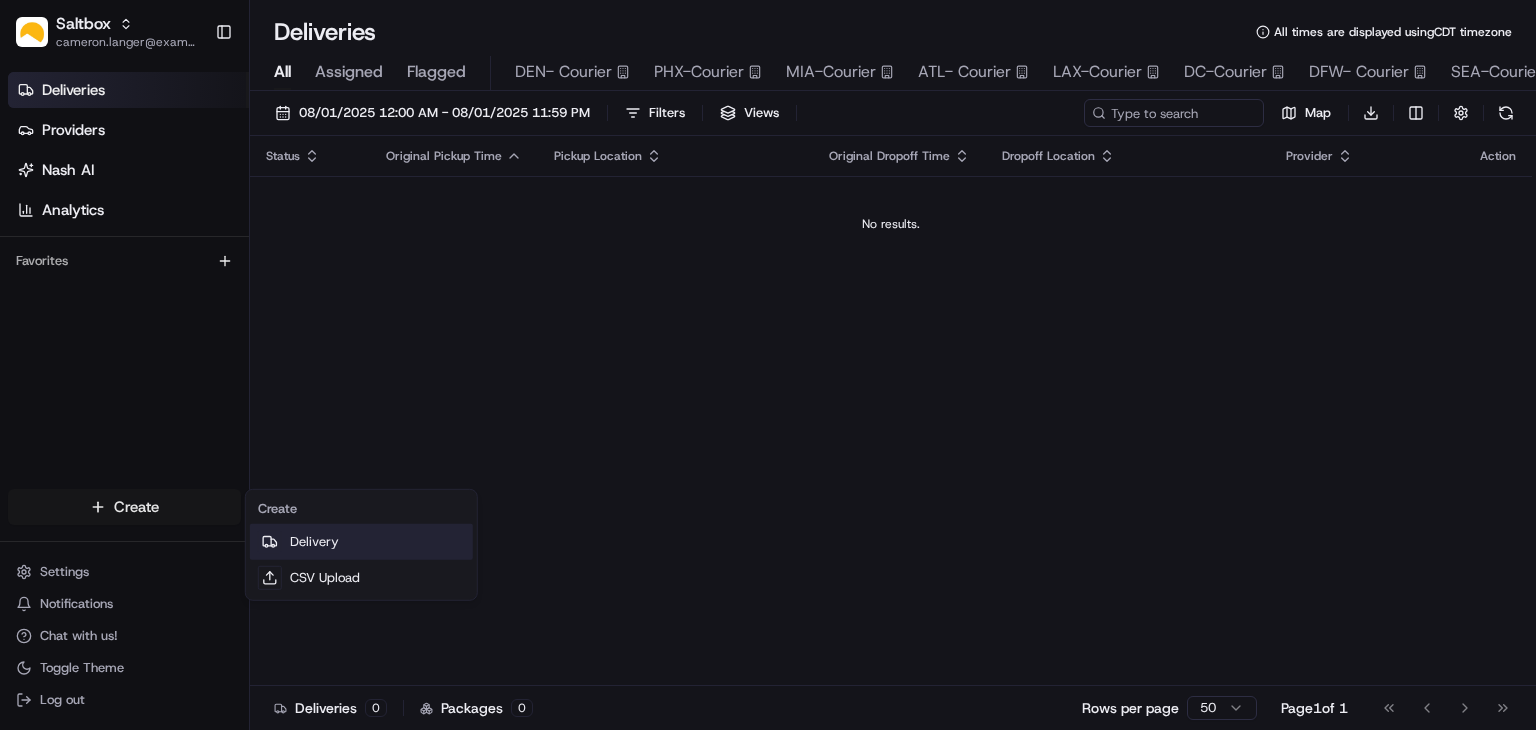 click on "Delivery" at bounding box center [361, 542] 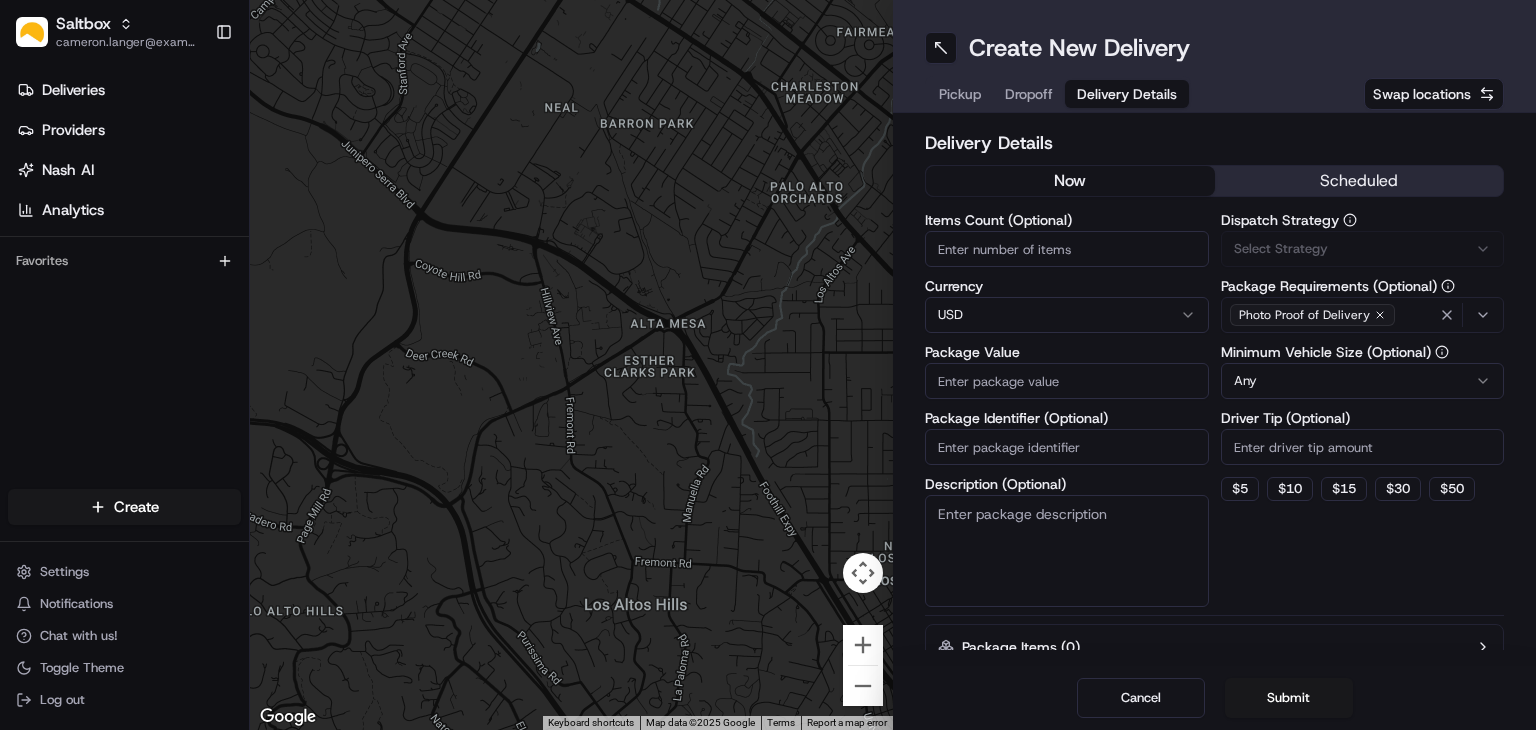 click on "Delivery Details" at bounding box center (1127, 94) 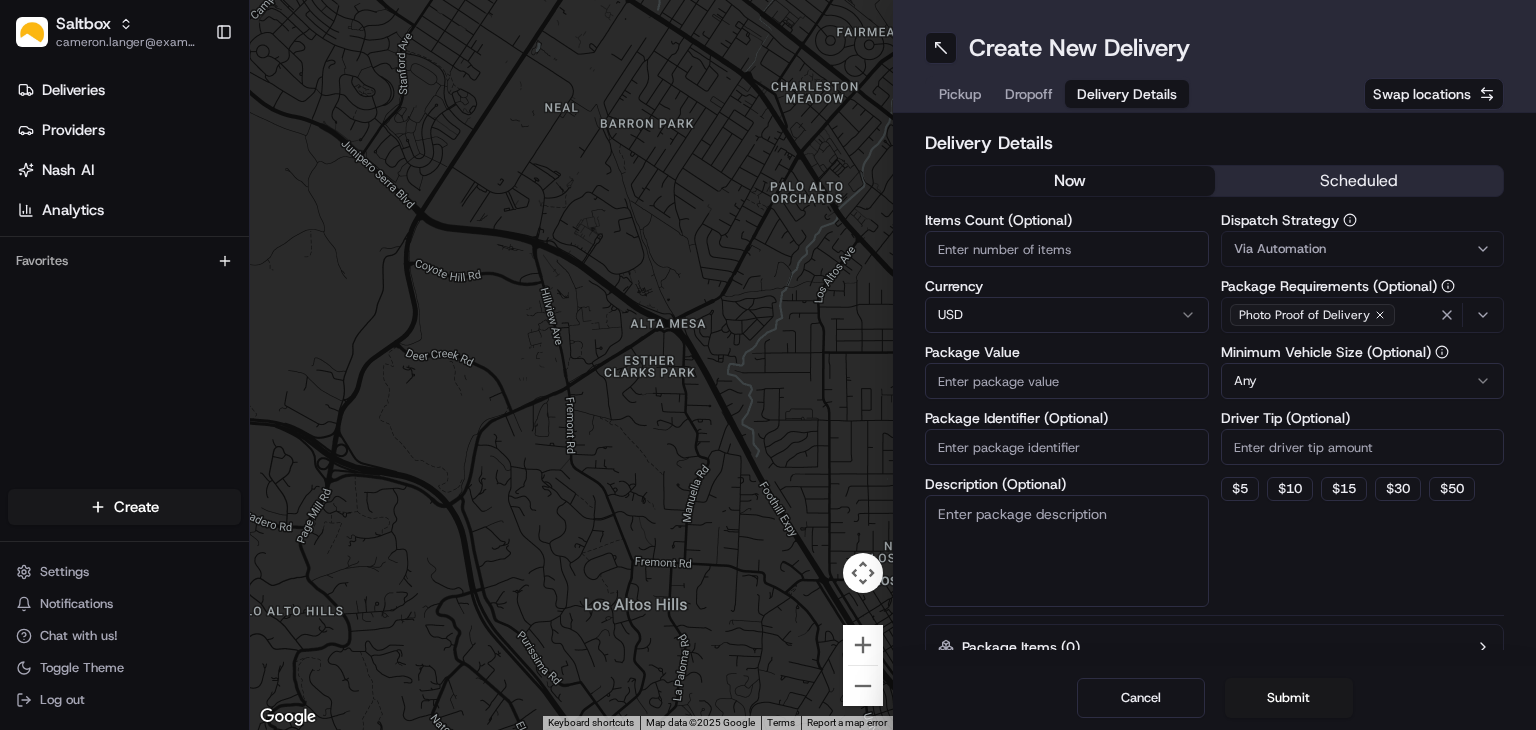 click on "Swap locations" at bounding box center [1422, 94] 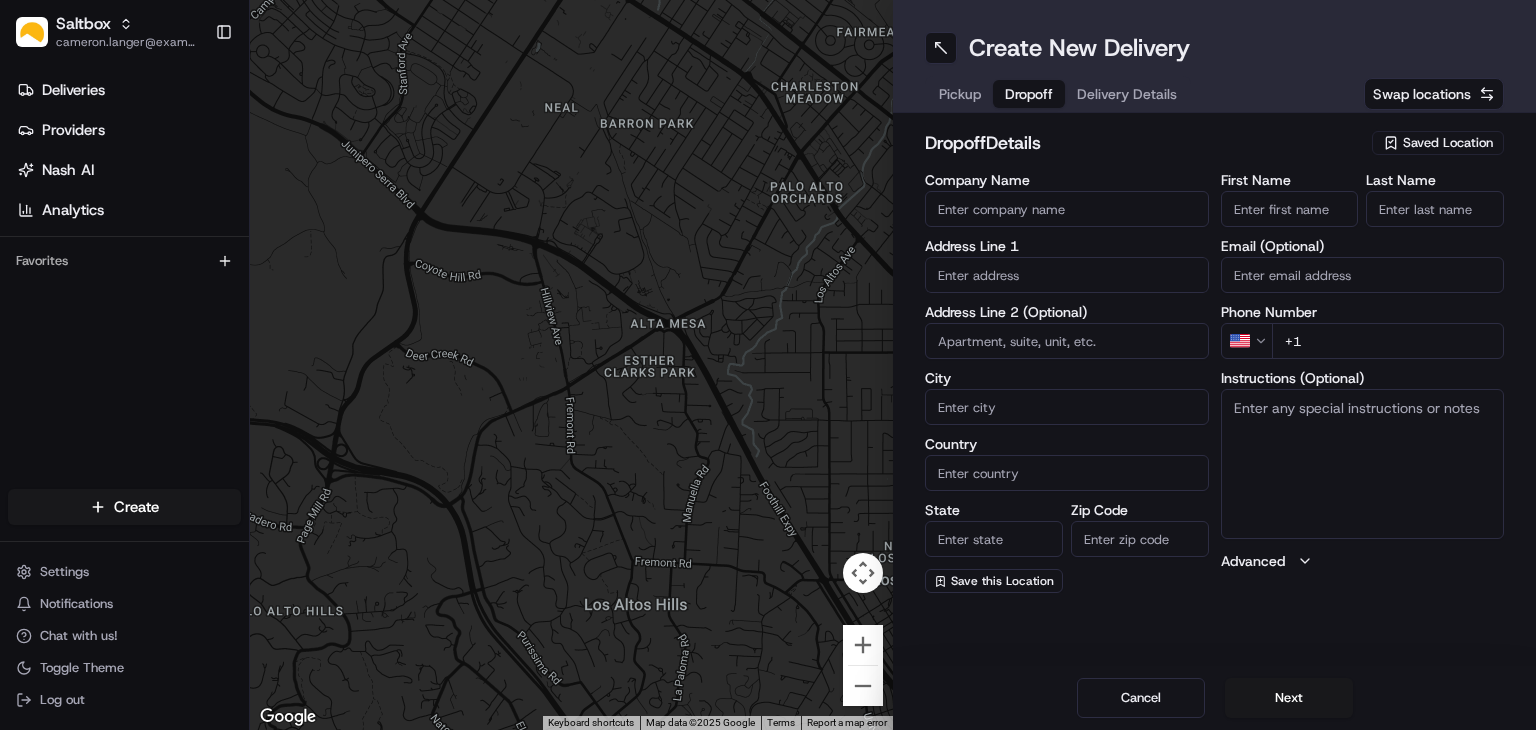 click on "Pickup" at bounding box center [960, 94] 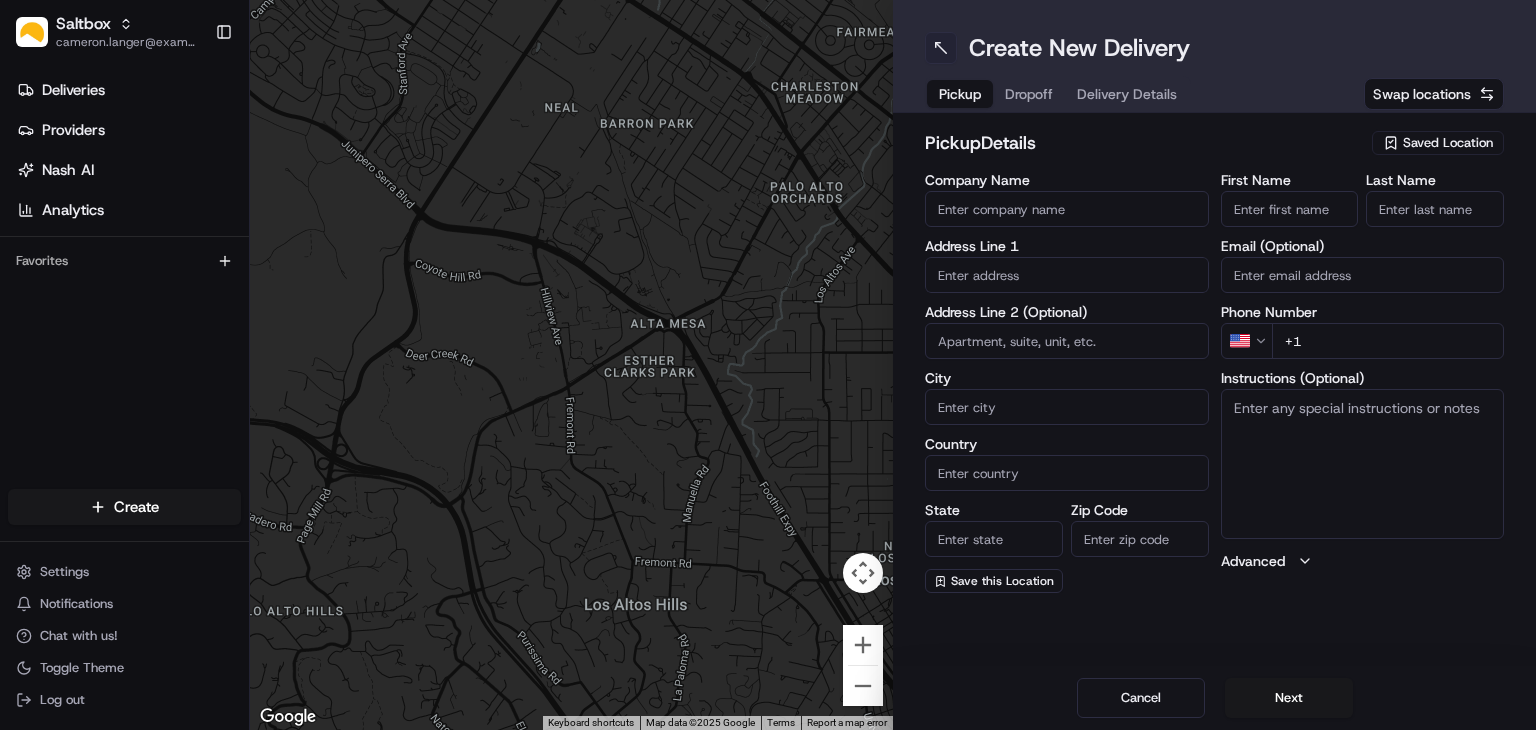 click at bounding box center [941, 48] 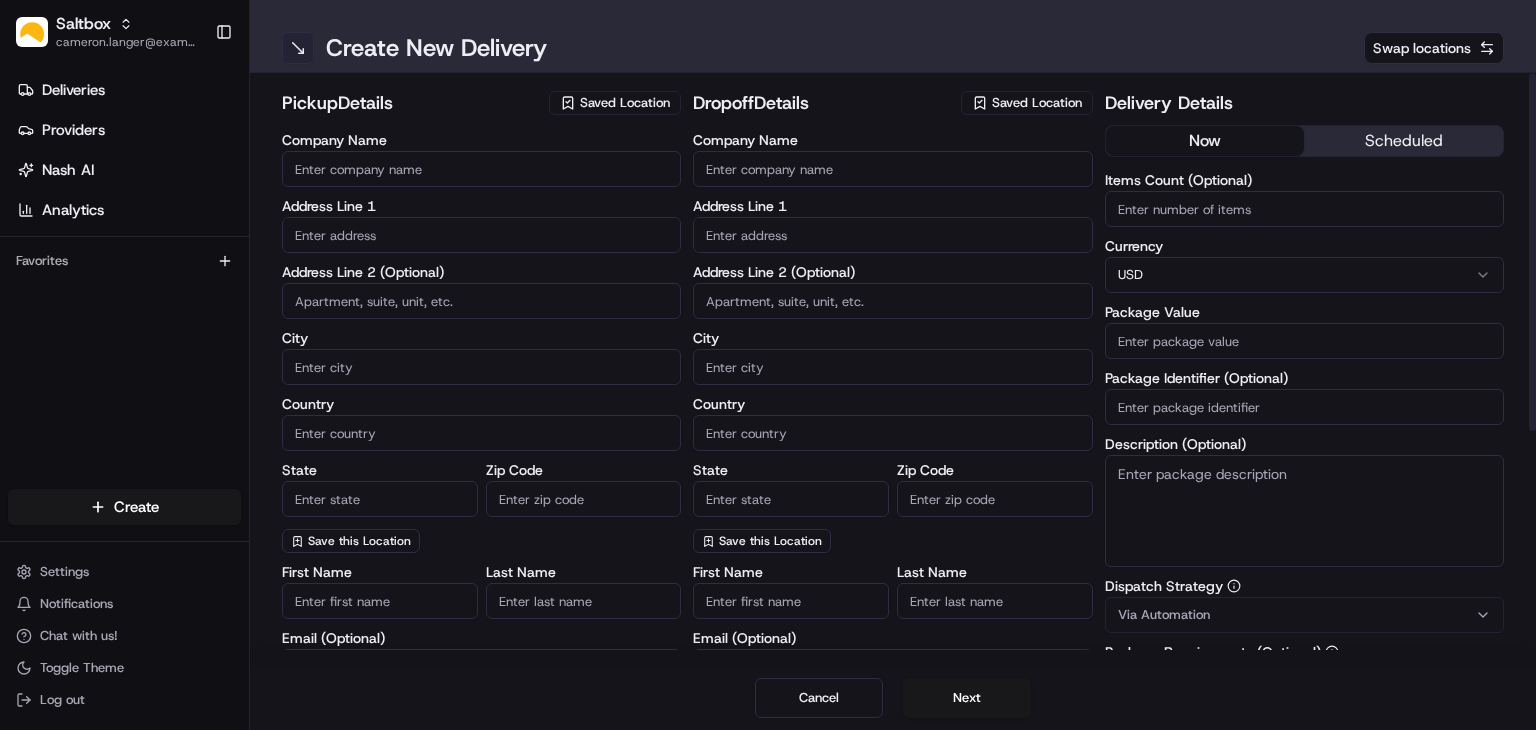 click at bounding box center [298, 48] 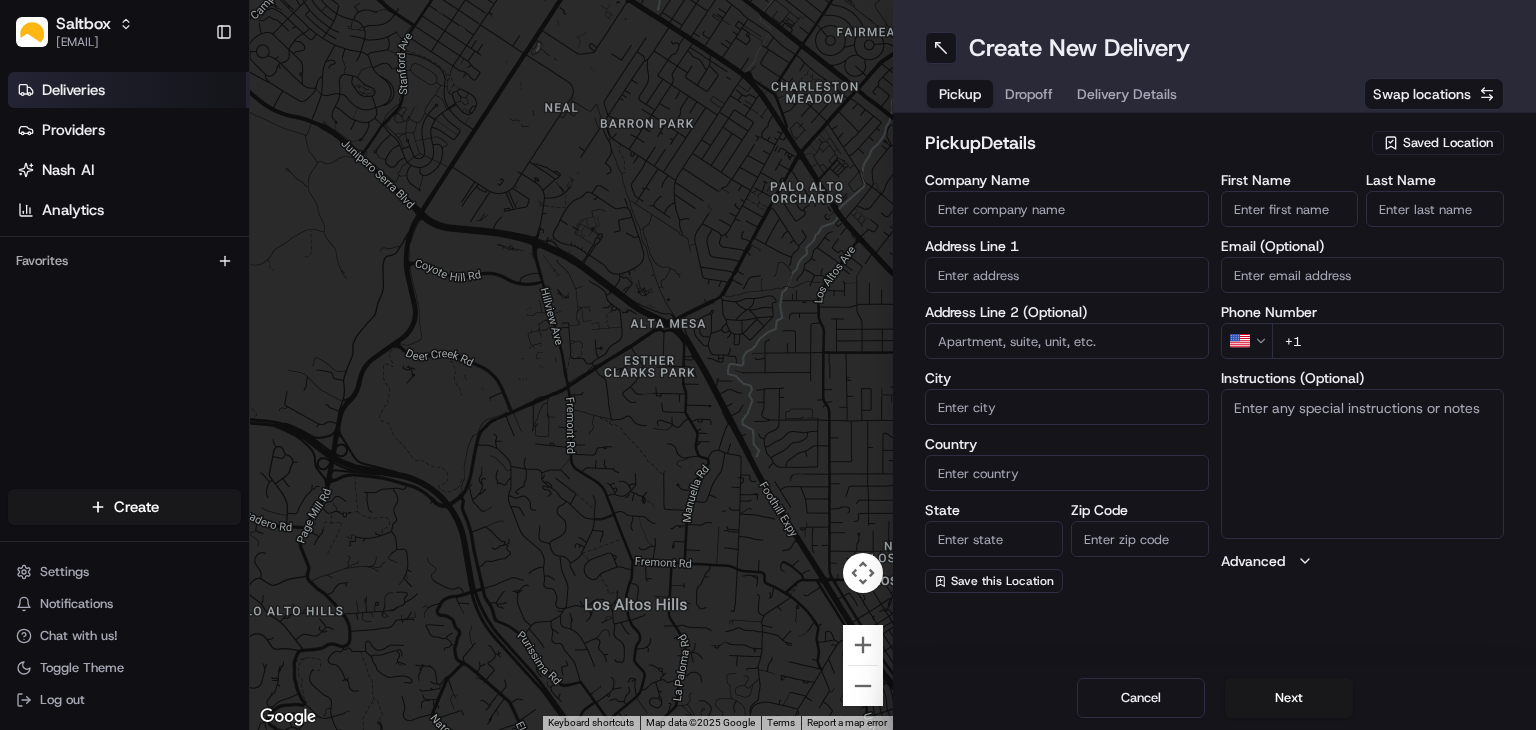 scroll, scrollTop: 0, scrollLeft: 0, axis: both 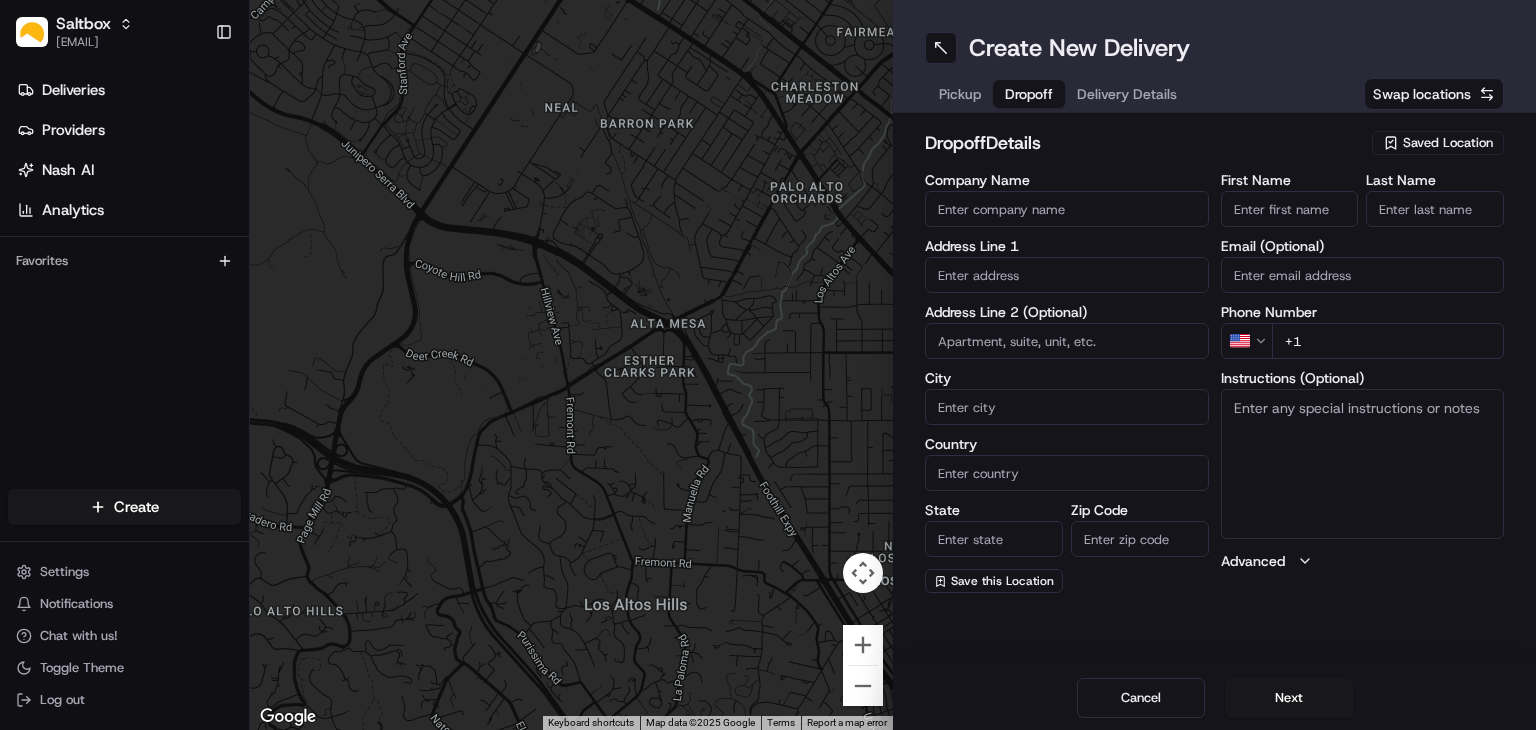 click on "Dropoff" at bounding box center (1029, 94) 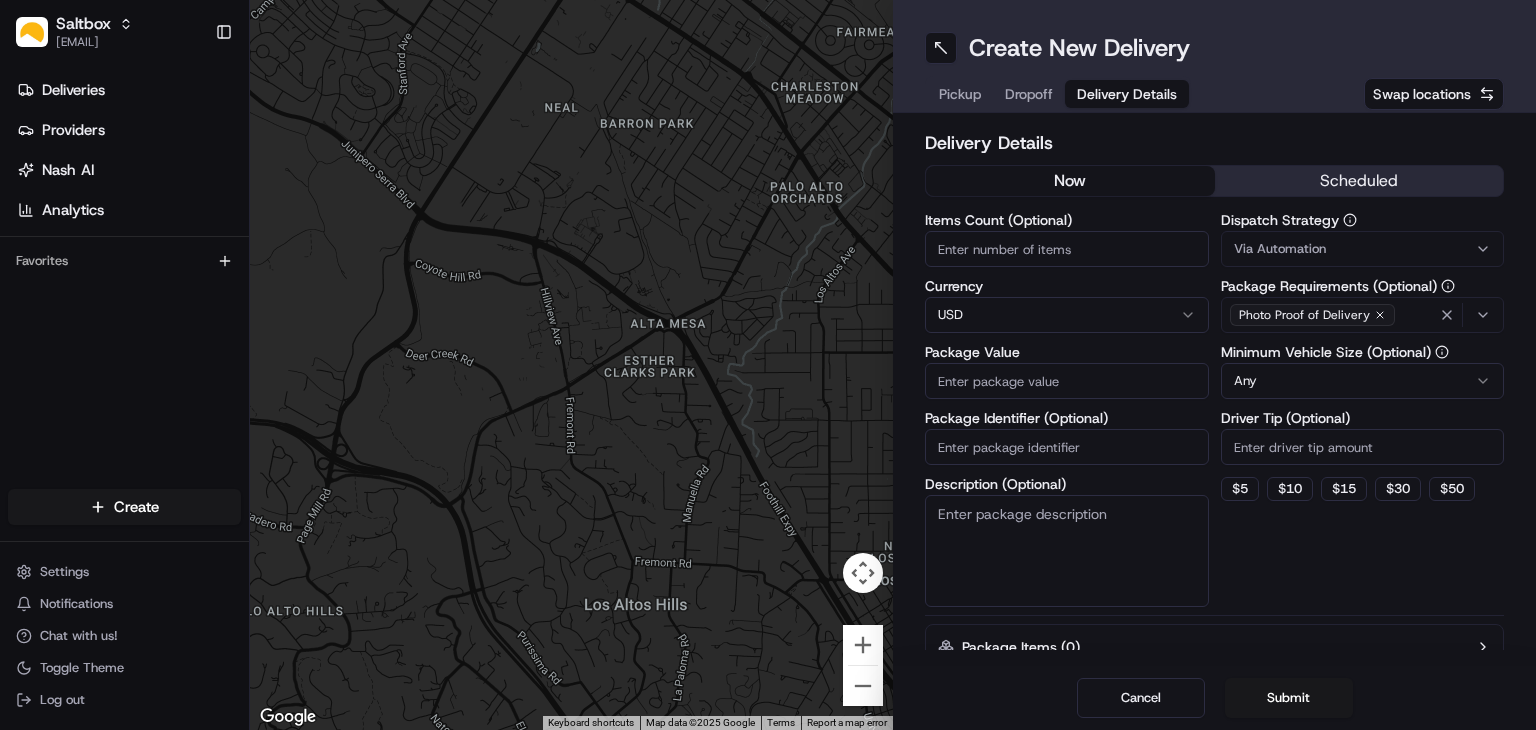 click on "Create New Delivery" at bounding box center (1079, 48) 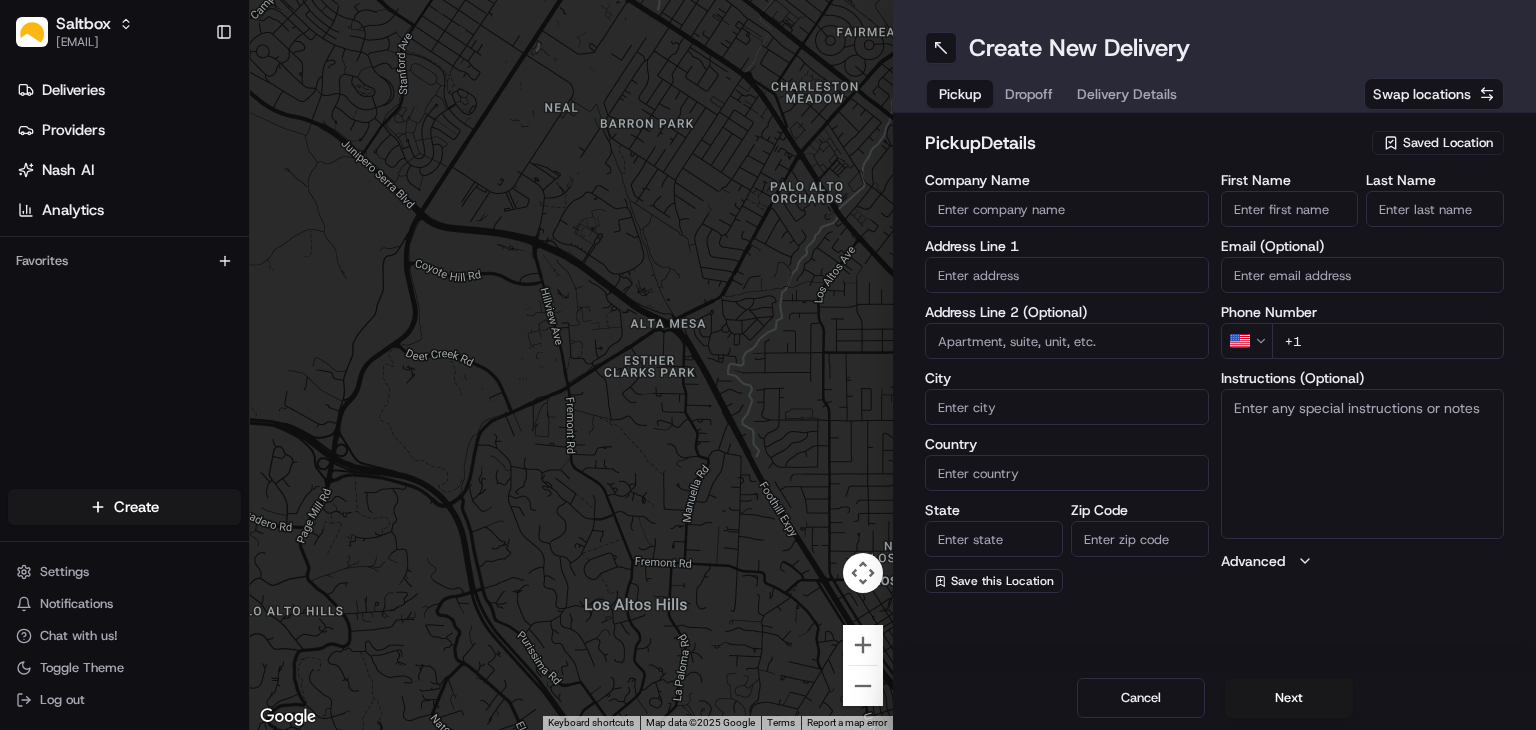 click on "Pickup" at bounding box center [960, 94] 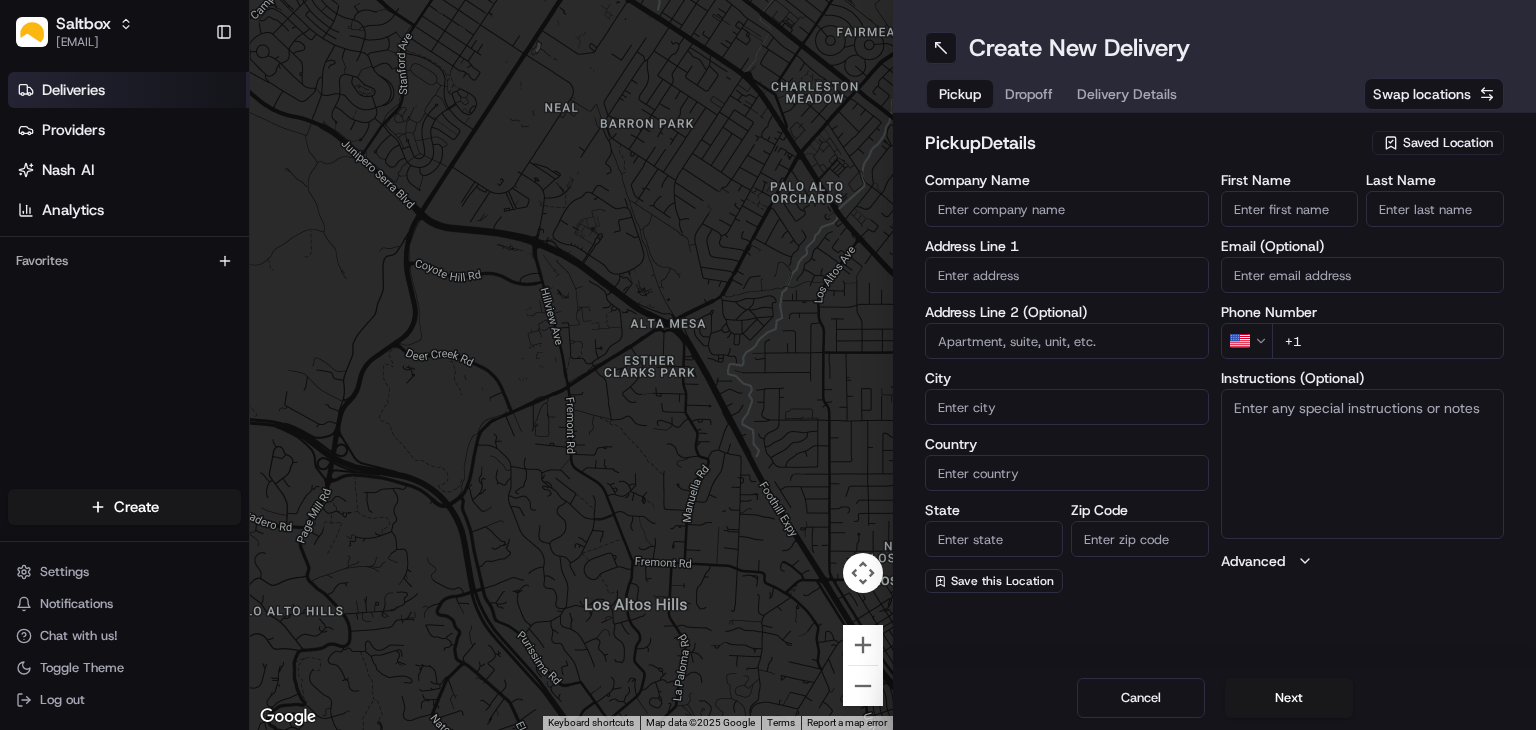click on "Deliveries" at bounding box center [73, 90] 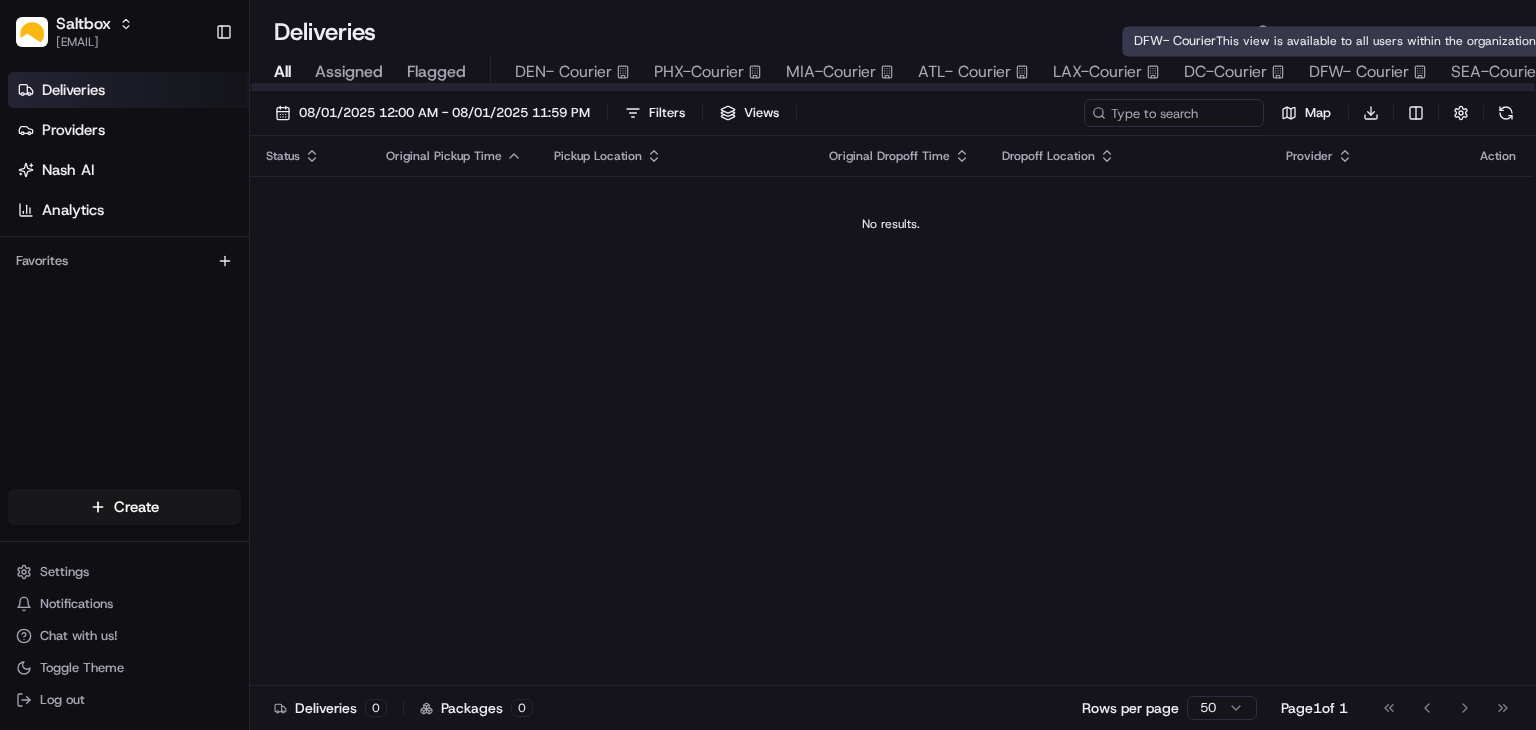 click on "DFW- Courier" at bounding box center [1359, 72] 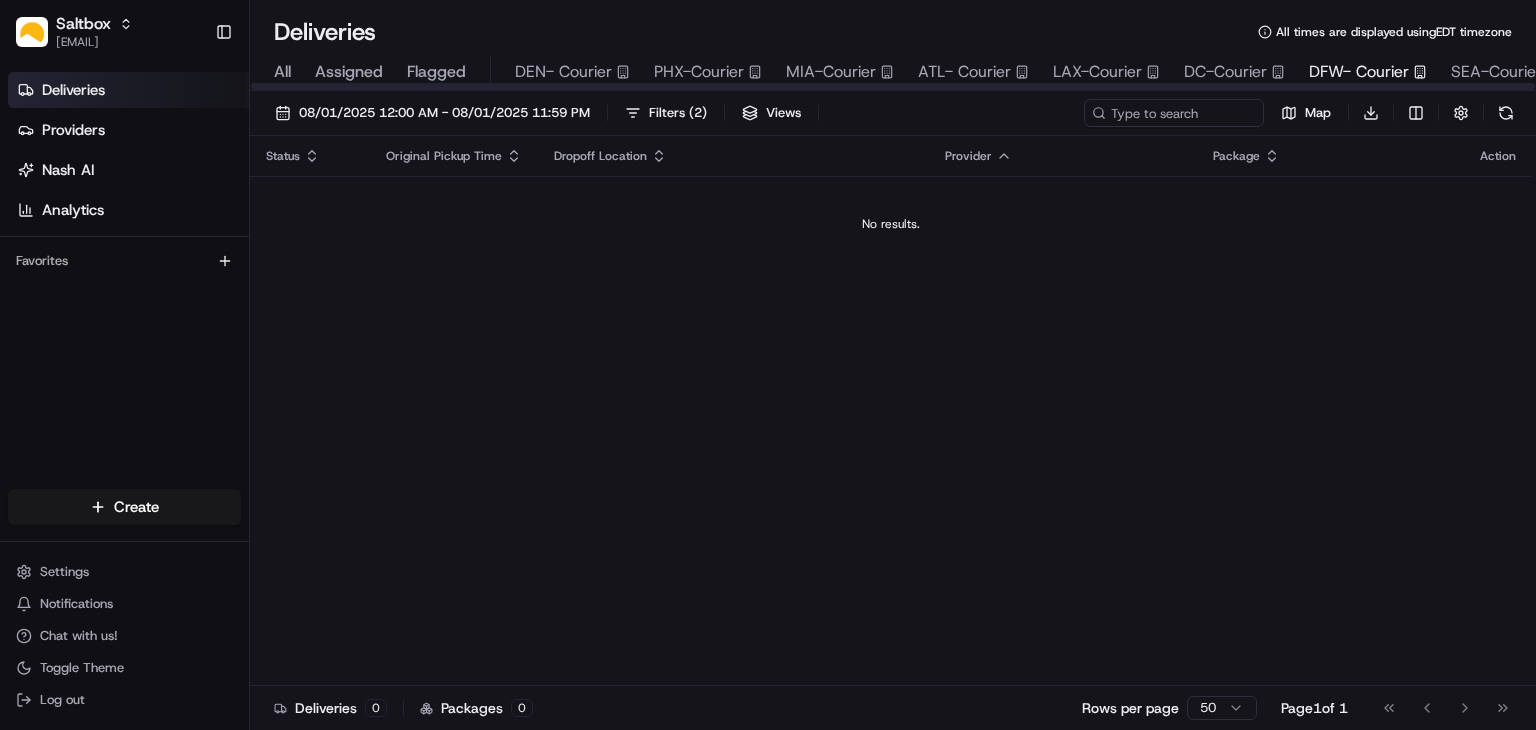 click on "DFW- Courier" at bounding box center (1359, 72) 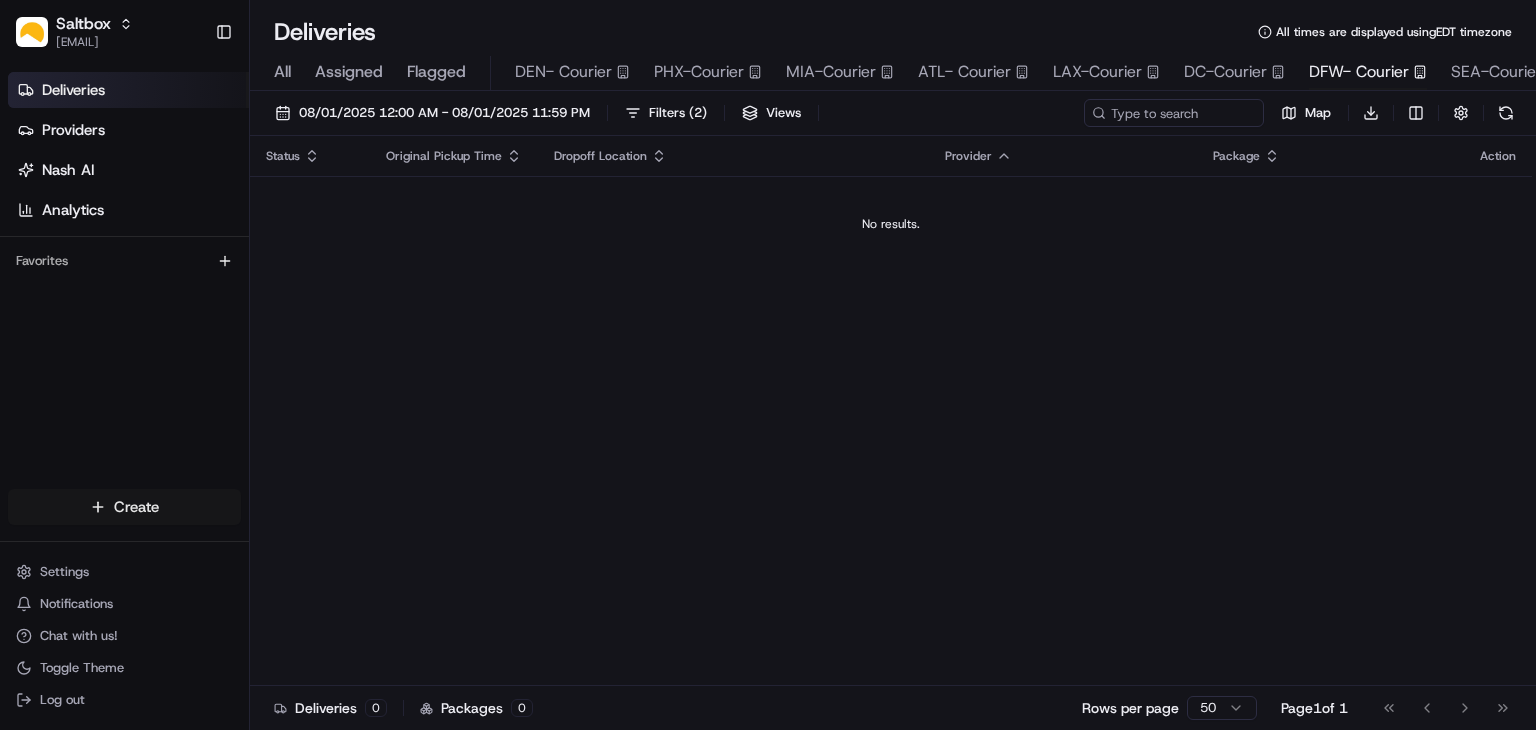 click on "Saltbox cameron.langer@saltbox.com Toggle Sidebar Deliveries Providers Nash AI Analytics Favorites Main Menu Members & Organization Organization Users Roles Preferences Customization Tracking Orchestration Automations Dispatch Strategy Locations Pickup Locations Dropoff Locations Billing Billing Refund Requests Integrations Notification Triggers Webhooks API Keys Request Logs Create Settings Notifications Chat with us! Toggle Theme Log out Deliveries All times are displayed using  EDT   timezone All Assigned Flagged DEN- Courier PHX-Courier MIA-Courier ATL- Courier LAX-Courier DC-Courier DFW- Courier SEA-Courier NYC-UG 08/01/2025 12:00 AM - 08/01/2025 11:59 PM Filters ( 2 ) Views Map Download Status Original Pickup Time Dropoff Location Provider Package Action No results. Deliveries 0 Packages 0 Rows per page 50 Page  1  of   1 Go to first page Go to previous page Go to next page Go to last page
Create Create" at bounding box center (768, 365) 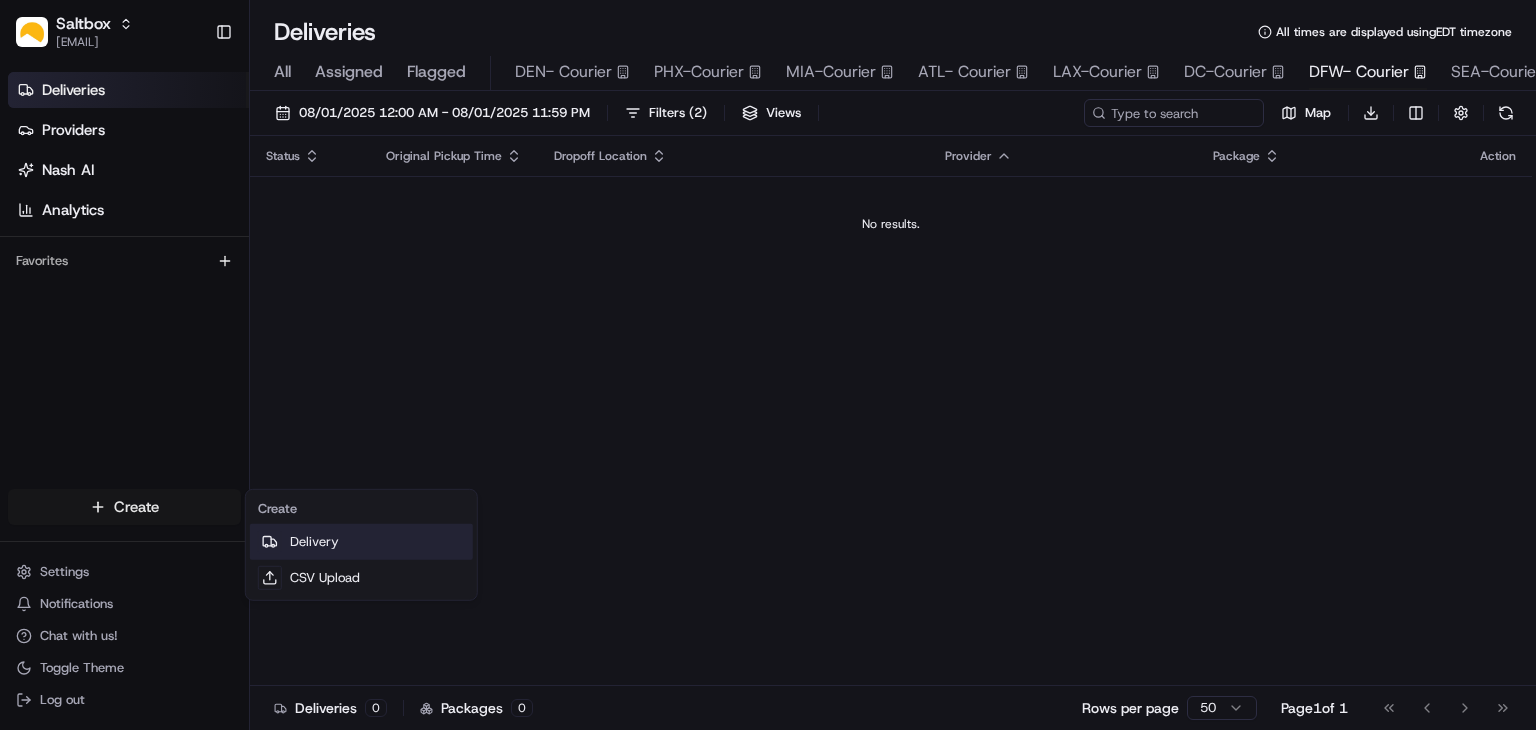 click on "Delivery" at bounding box center (361, 542) 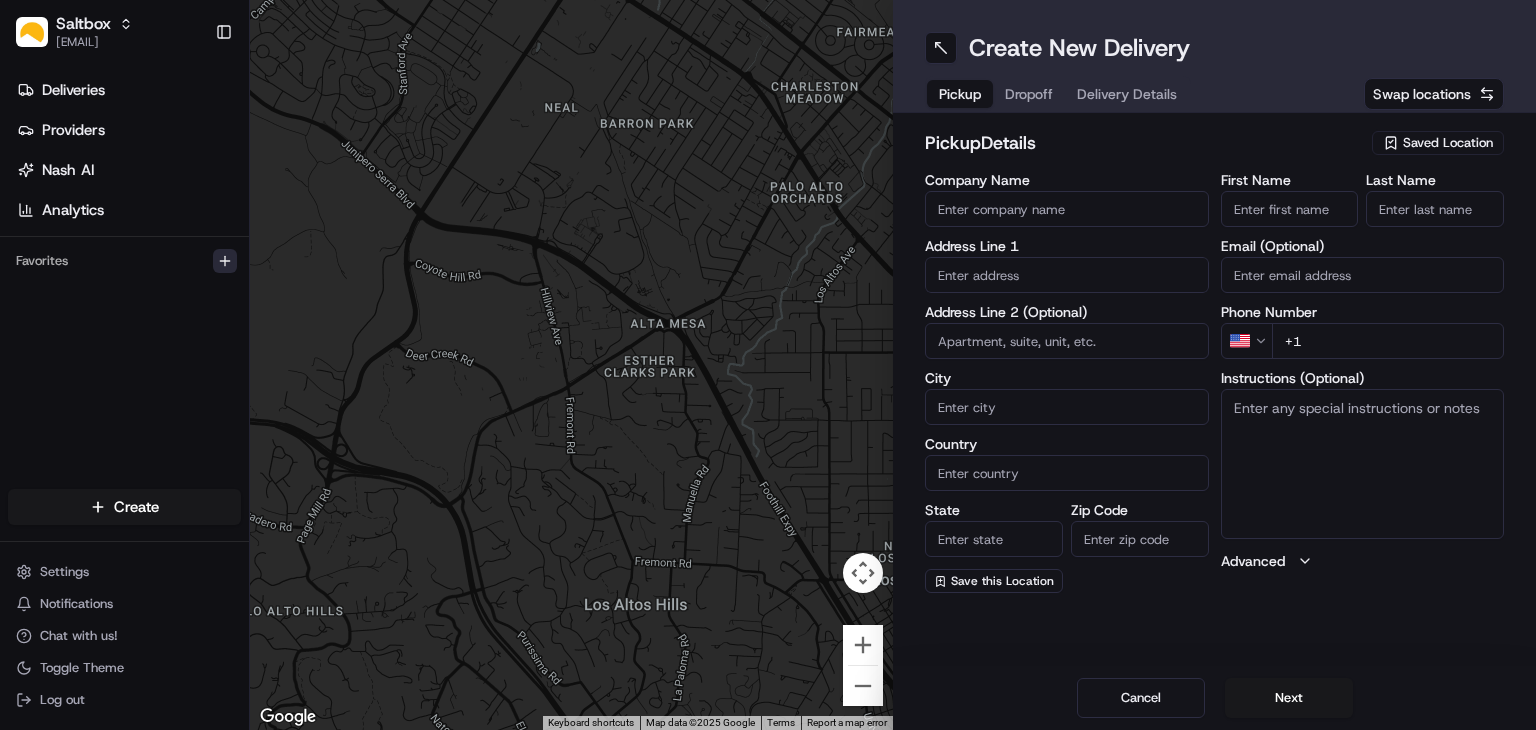 click 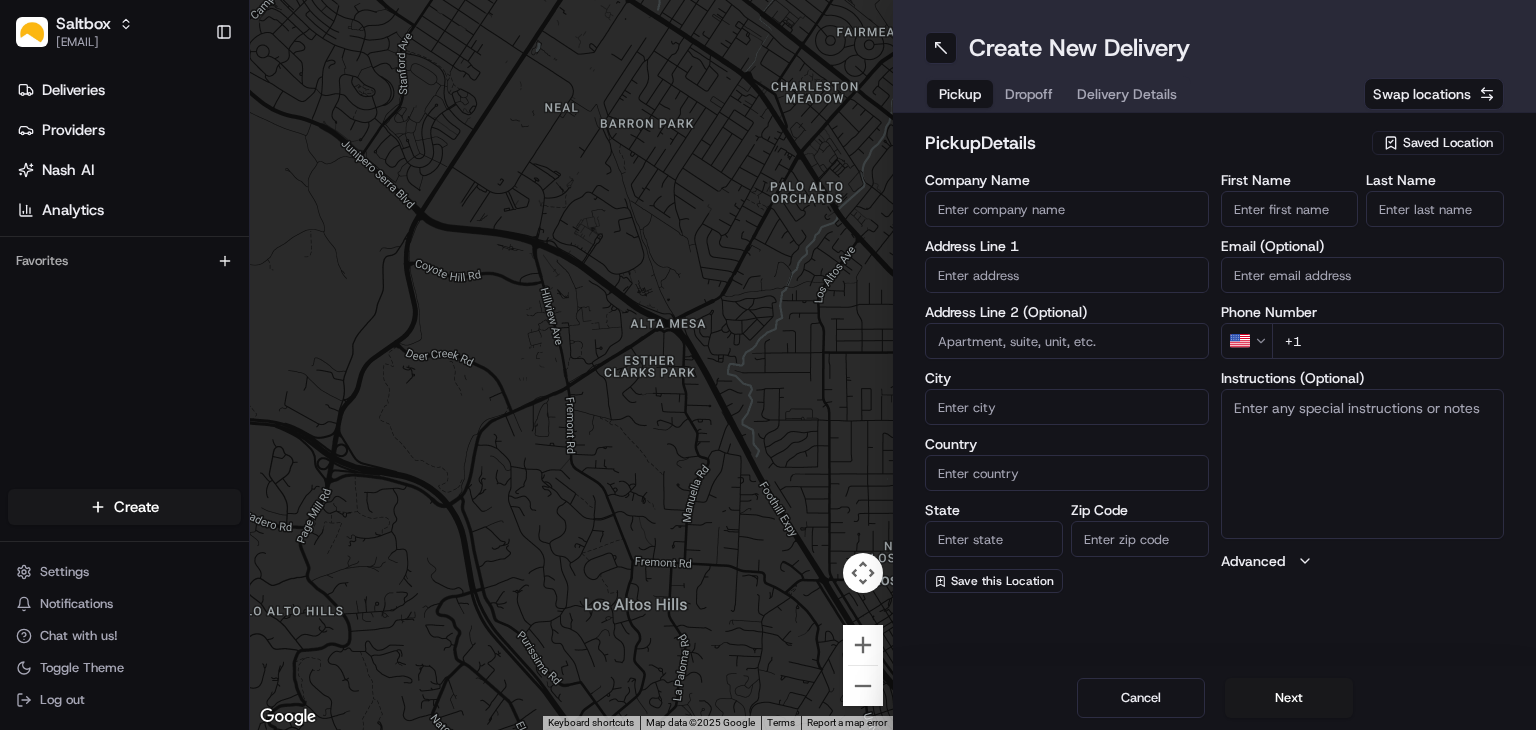 click on "Saltbox cameron.langer@saltbox.com Toggle Sidebar Deliveries Providers Nash AI Analytics Favorites Main Menu Members & Organization Organization Users Roles Preferences Customization Tracking Orchestration Automations Dispatch Strategy Locations Pickup Locations Dropoff Locations Billing Billing Refund Requests Integrations Notification Triggers Webhooks API Keys Request Logs Create Settings Notifications Chat with us! Toggle Theme Log out ← Move left → Move right ↑ Move up ↓ Move down + Zoom in - Zoom out Home Jump left by 75% End Jump right by 75% Page Up Jump up by 75% Page Down Jump down by 75% Keyboard shortcuts Map Data Map data ©2025 Google Map data ©2025 Google 500 m  Click to toggle between metric and imperial units Terms Report a map error Create New Delivery Pickup Dropoff Delivery Details Swap locations pickup  Details Saved Location Company Name Address Line 1 Address Line 2 (Optional) City Country State Zip Code Save this Location First Name Last Name Email (Optional)" at bounding box center [768, 365] 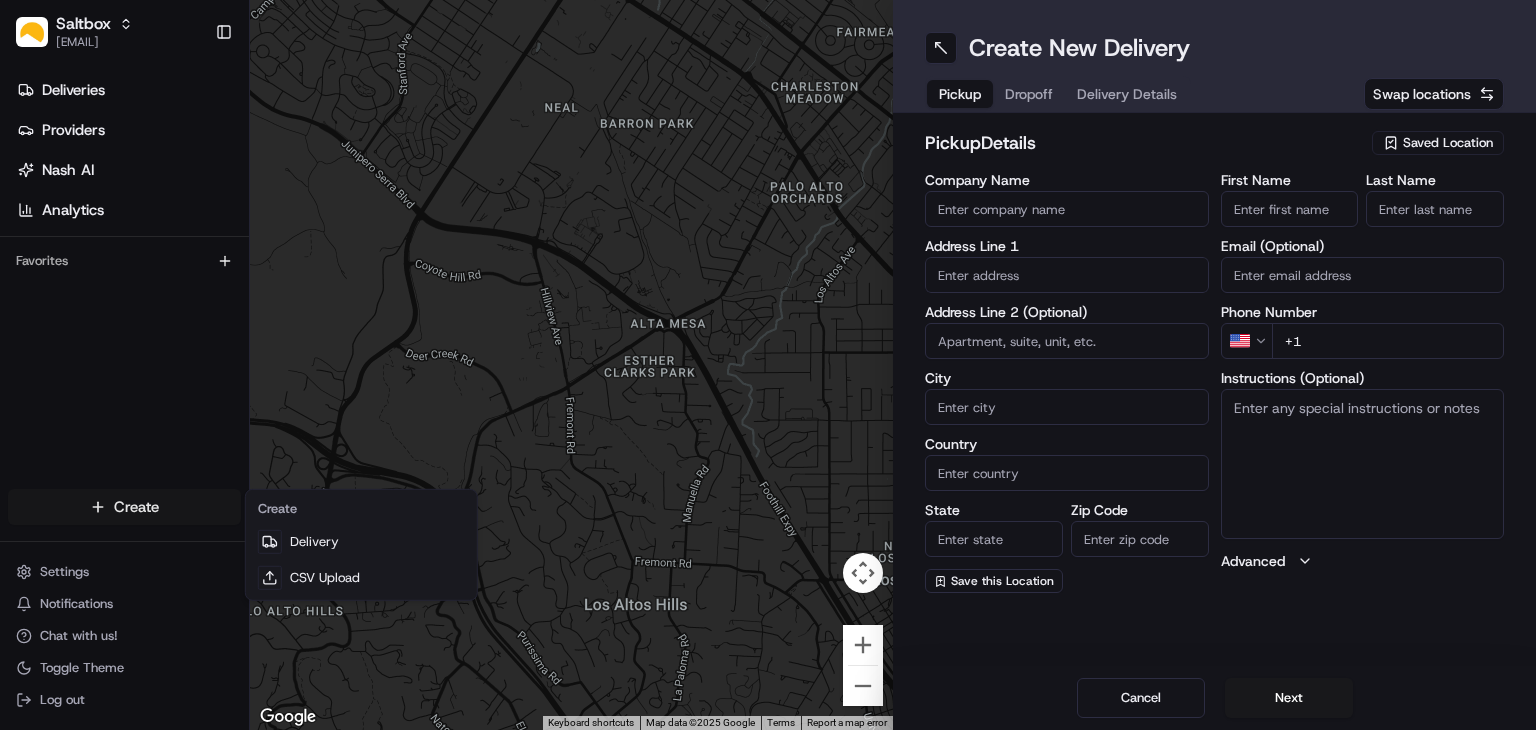 click on "Saltbox cameron.langer@saltbox.com Toggle Sidebar Deliveries Providers Nash AI Analytics Favorites Main Menu Members & Organization Organization Users Roles Preferences Customization Tracking Orchestration Automations Dispatch Strategy Locations Pickup Locations Dropoff Locations Billing Billing Refund Requests Integrations Notification Triggers Webhooks API Keys Request Logs Create Settings Notifications Chat with us! Toggle Theme Log out ← Move left → Move right ↑ Move up ↓ Move down + Zoom in - Zoom out Home Jump left by 75% End Jump right by 75% Page Up Jump up by 75% Page Down Jump down by 75% Keyboard shortcuts Map Data Map data ©2025 Google Map data ©2025 Google 500 m  Click to toggle between metric and imperial units Terms Report a map error Create New Delivery Pickup Dropoff Delivery Details Swap locations pickup  Details Saved Location Company Name Address Line 1 Address Line 2 (Optional) City Country State Zip Code Save this Location First Name Last Name Email (Optional)" at bounding box center (768, 365) 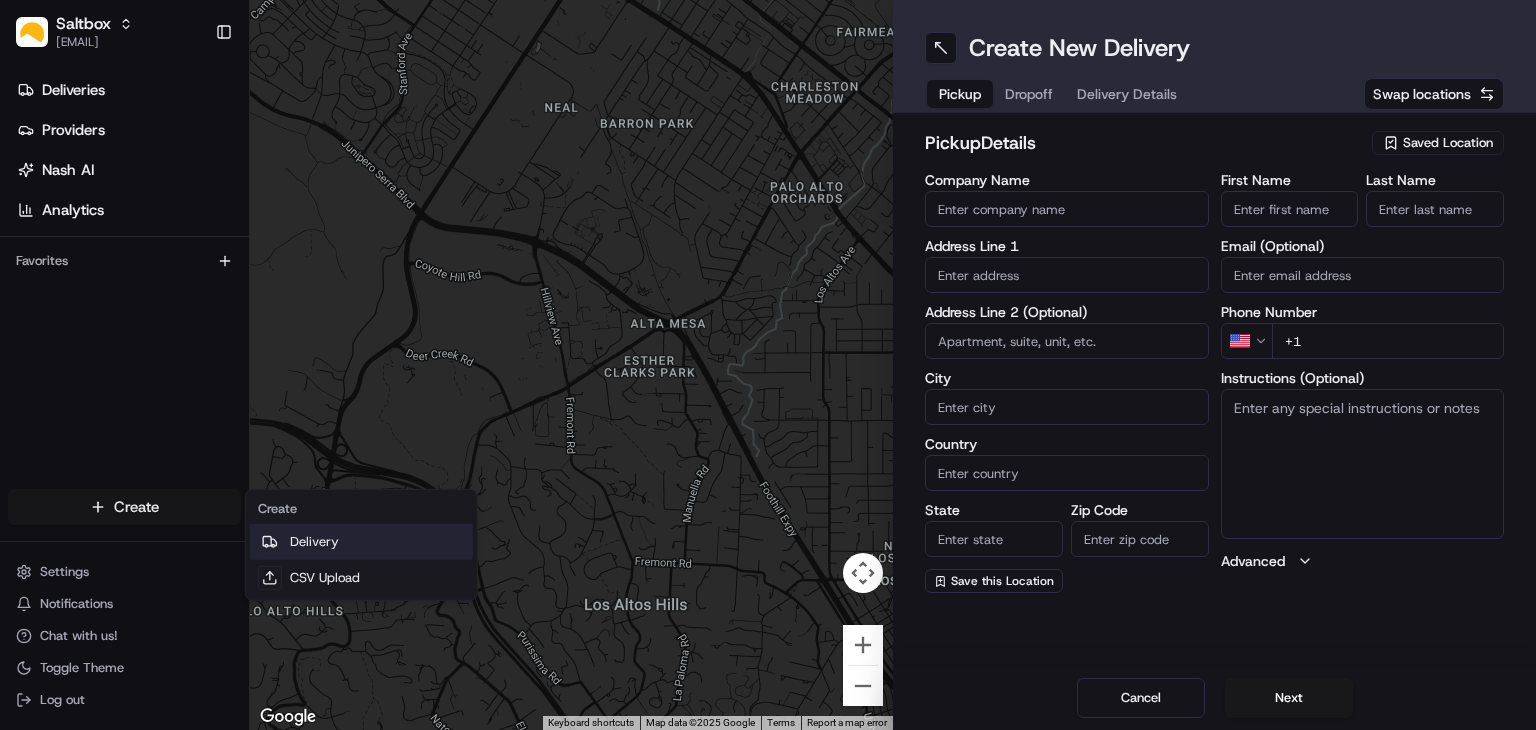 click on "Delivery" at bounding box center (361, 542) 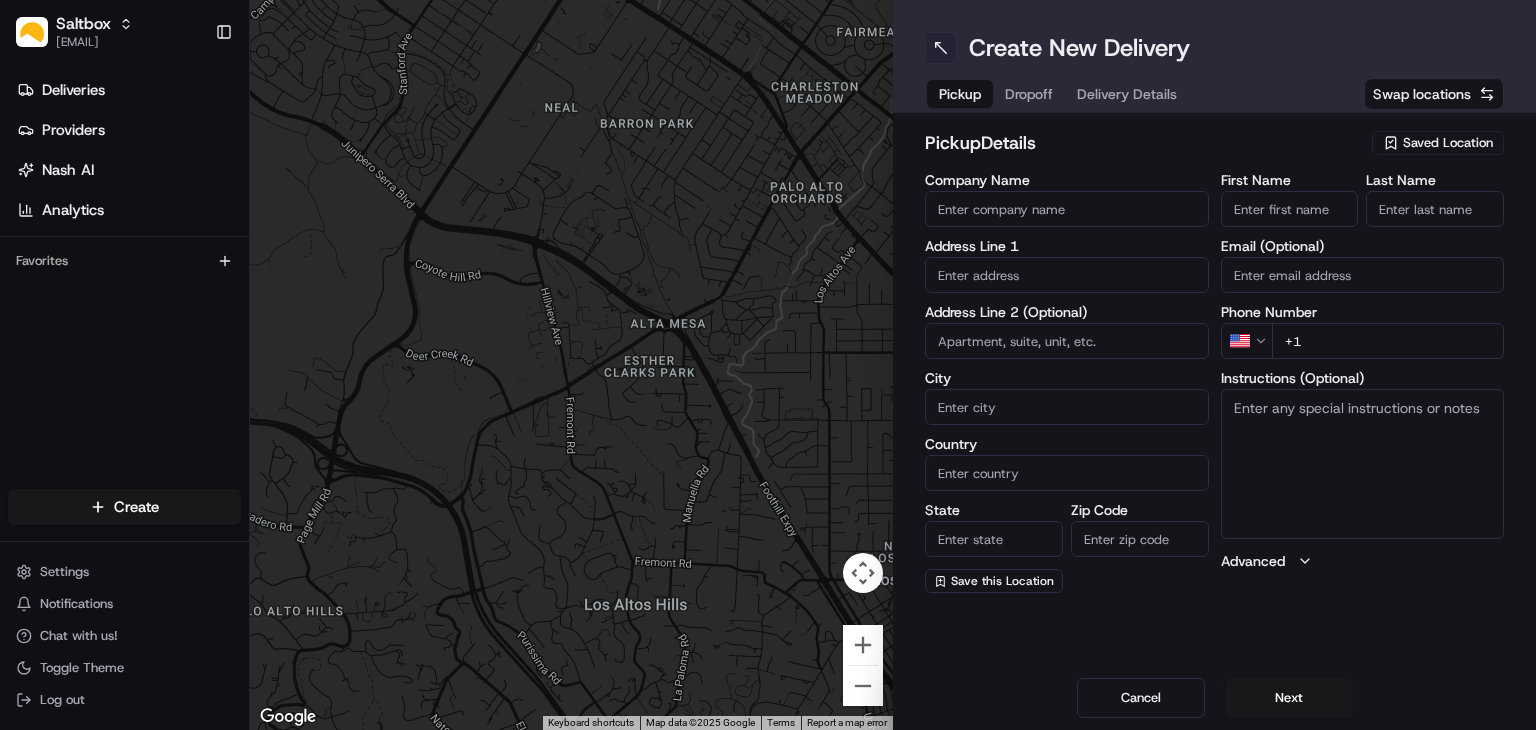 click at bounding box center [941, 48] 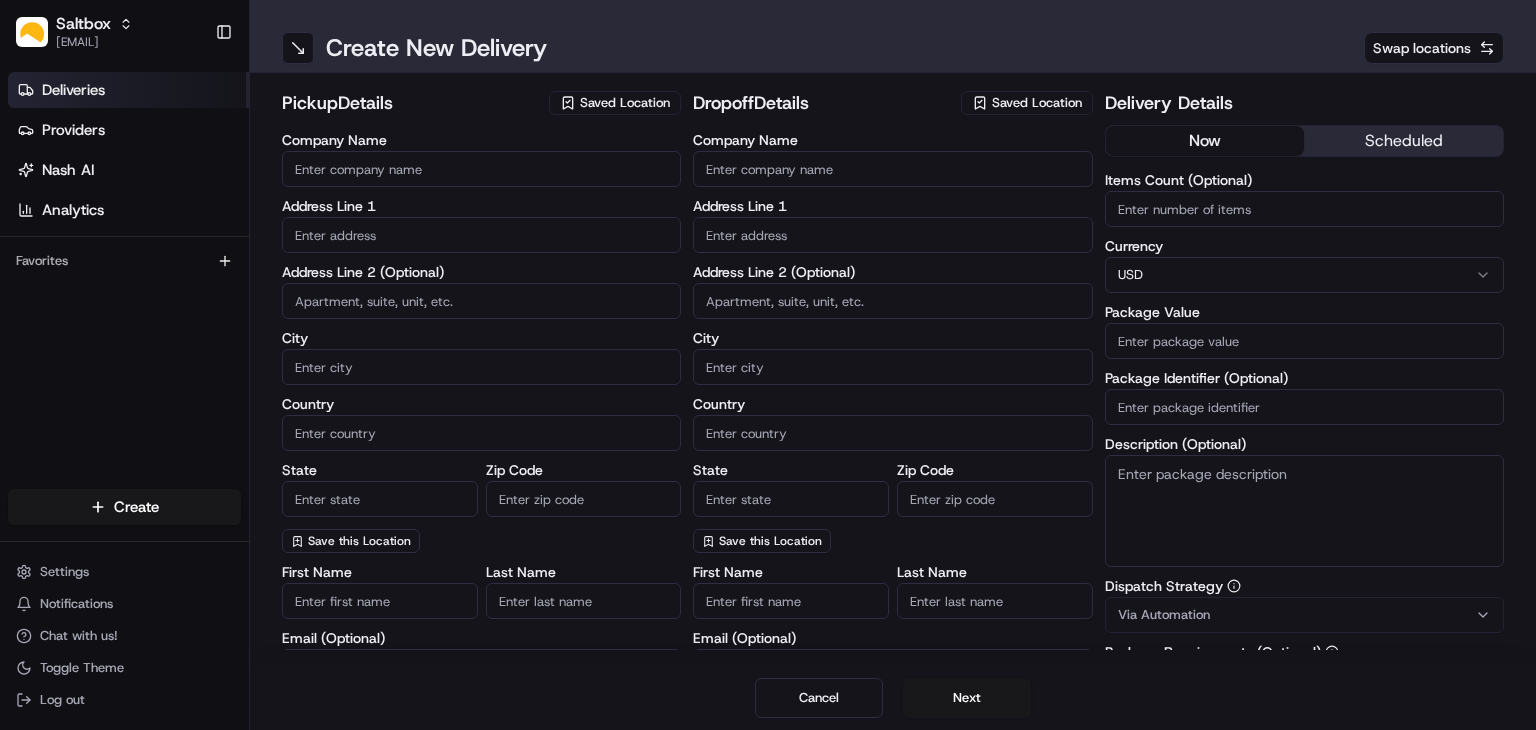 click on "Deliveries" at bounding box center (73, 90) 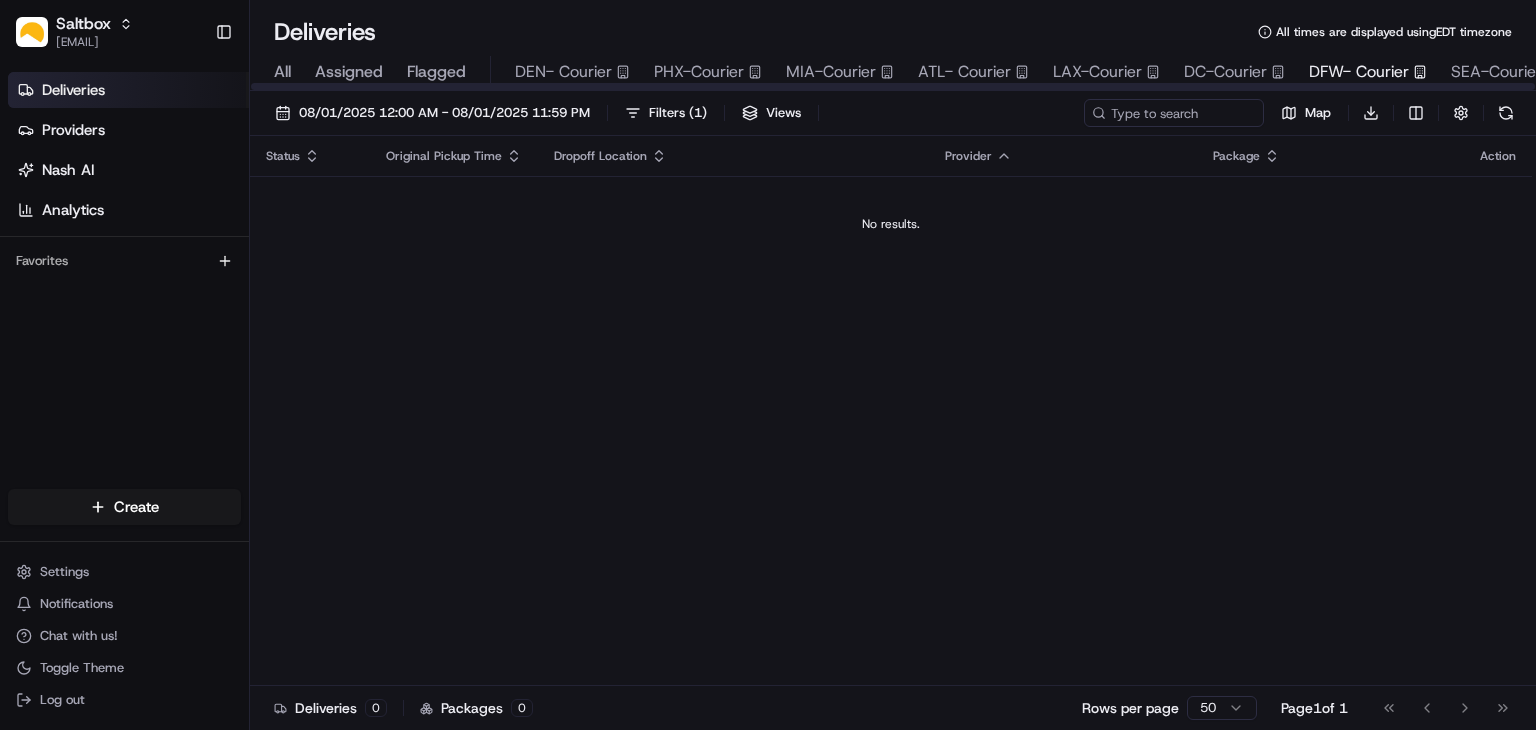 click on "DFW- Courier" at bounding box center [1359, 72] 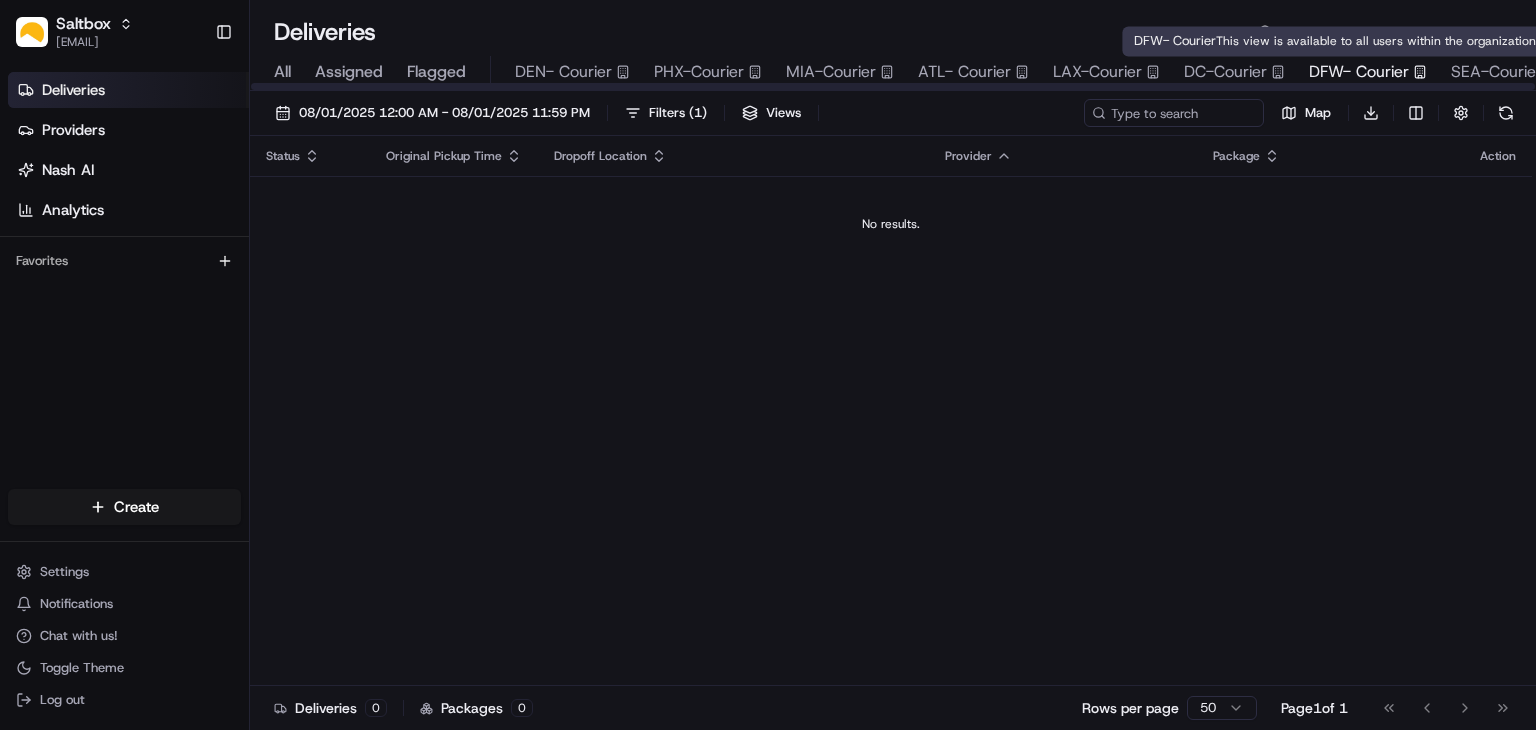 click on "All Assigned Flagged DEN- Courier PHX-Courier MIA-Courier ATL- Courier LAX-Courier DC-Courier DFW- Courier SEA-Courier NYC-UG" at bounding box center (893, 69) 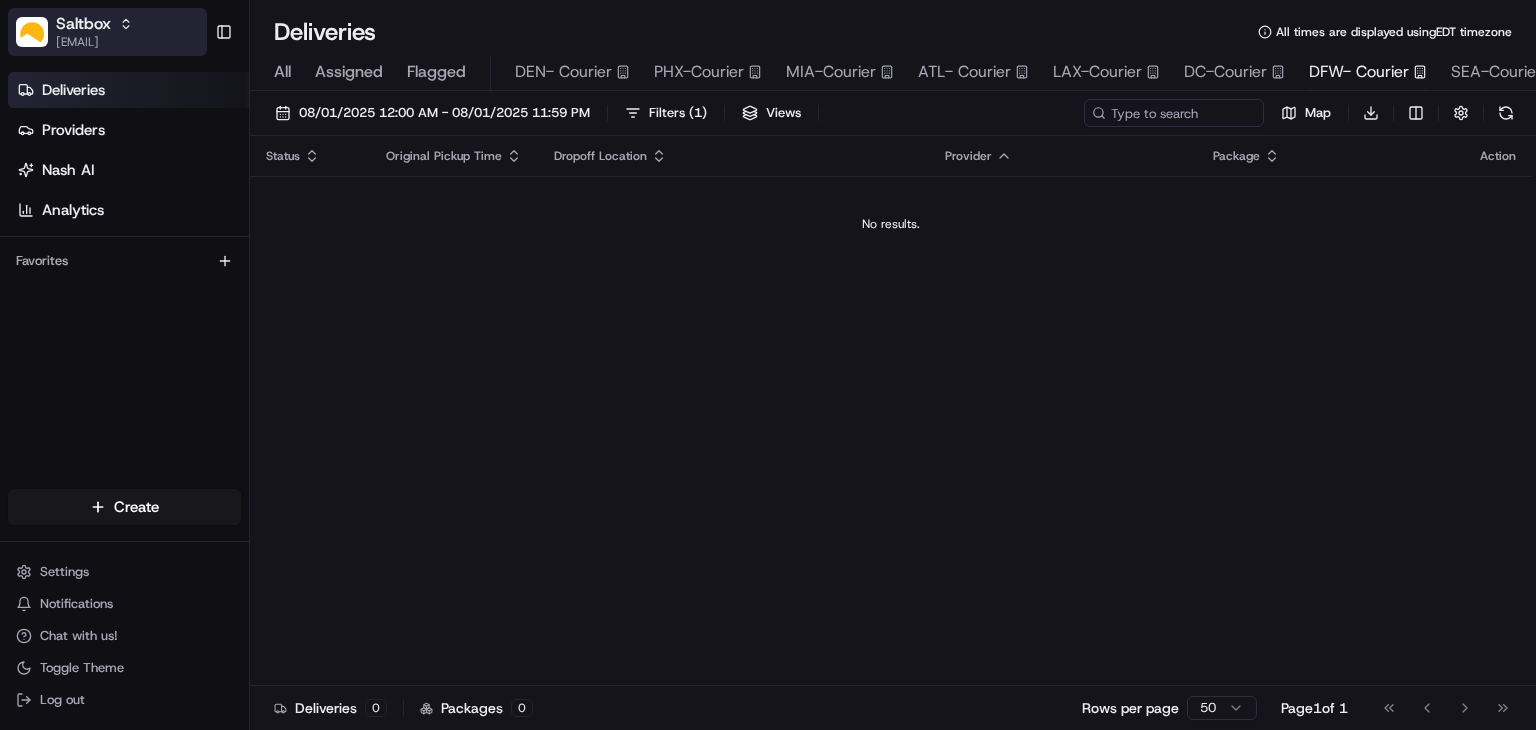 click on "[EMAIL]" at bounding box center [94, 42] 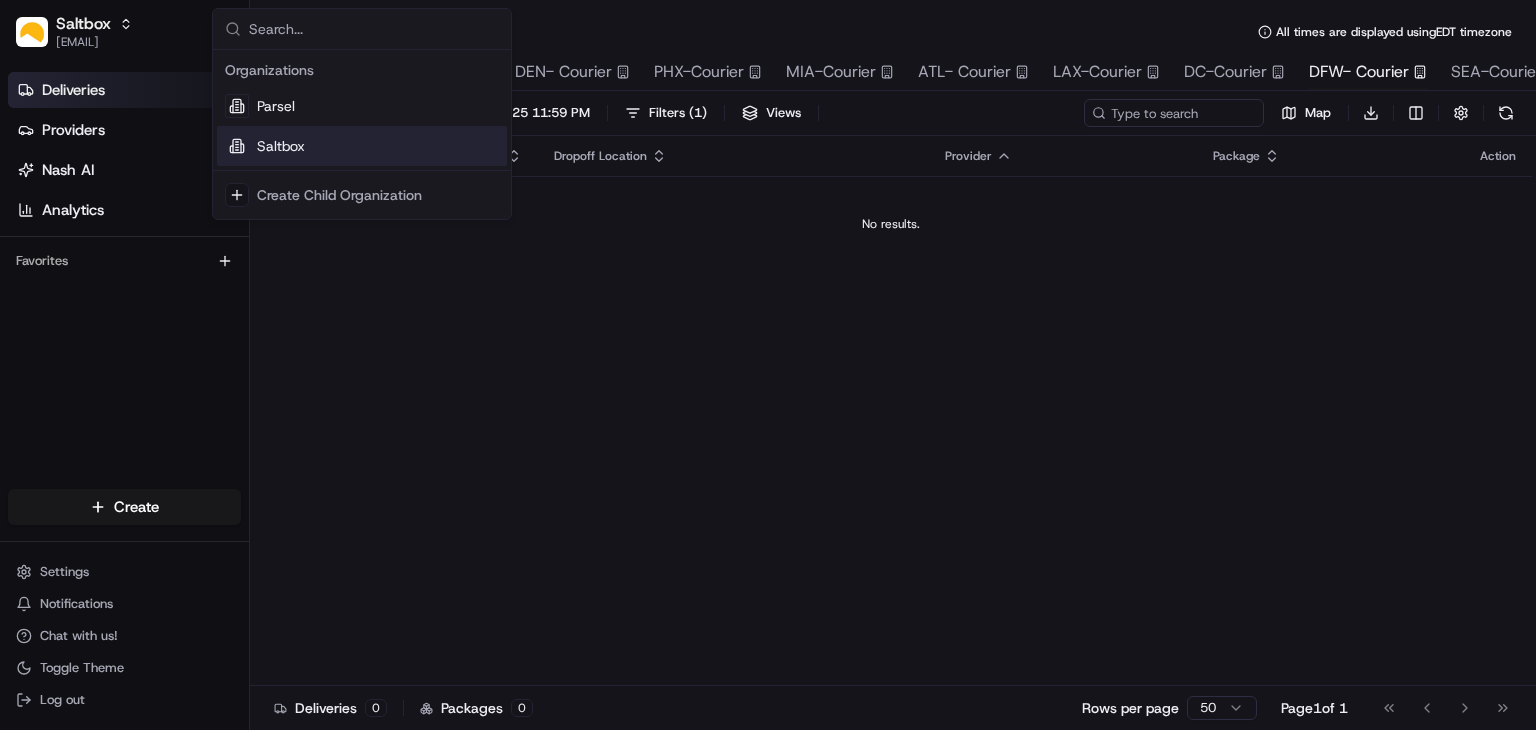 click on "Saltbox" at bounding box center [362, 146] 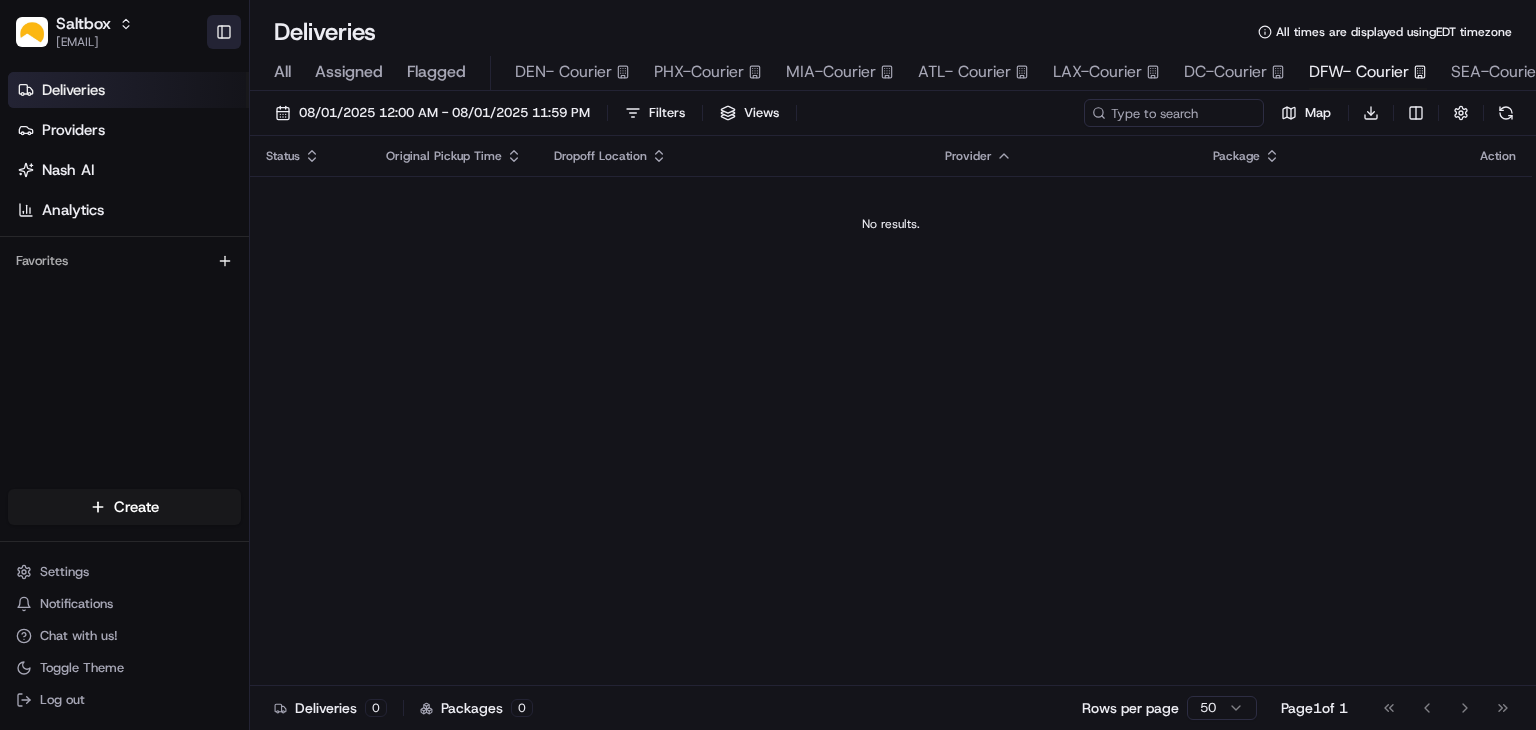 click on "Toggle Sidebar" at bounding box center (224, 32) 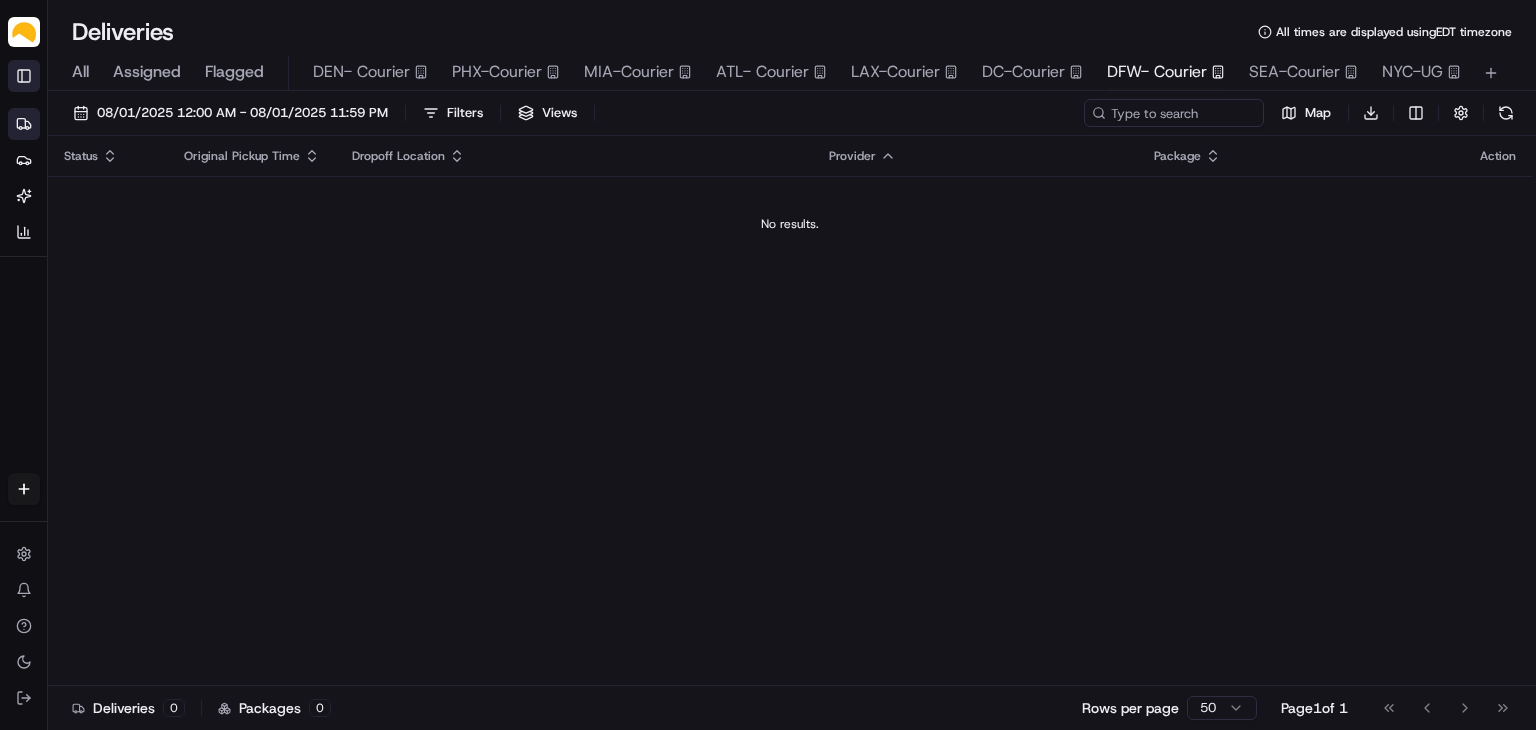 click on "Toggle Sidebar" at bounding box center [24, 76] 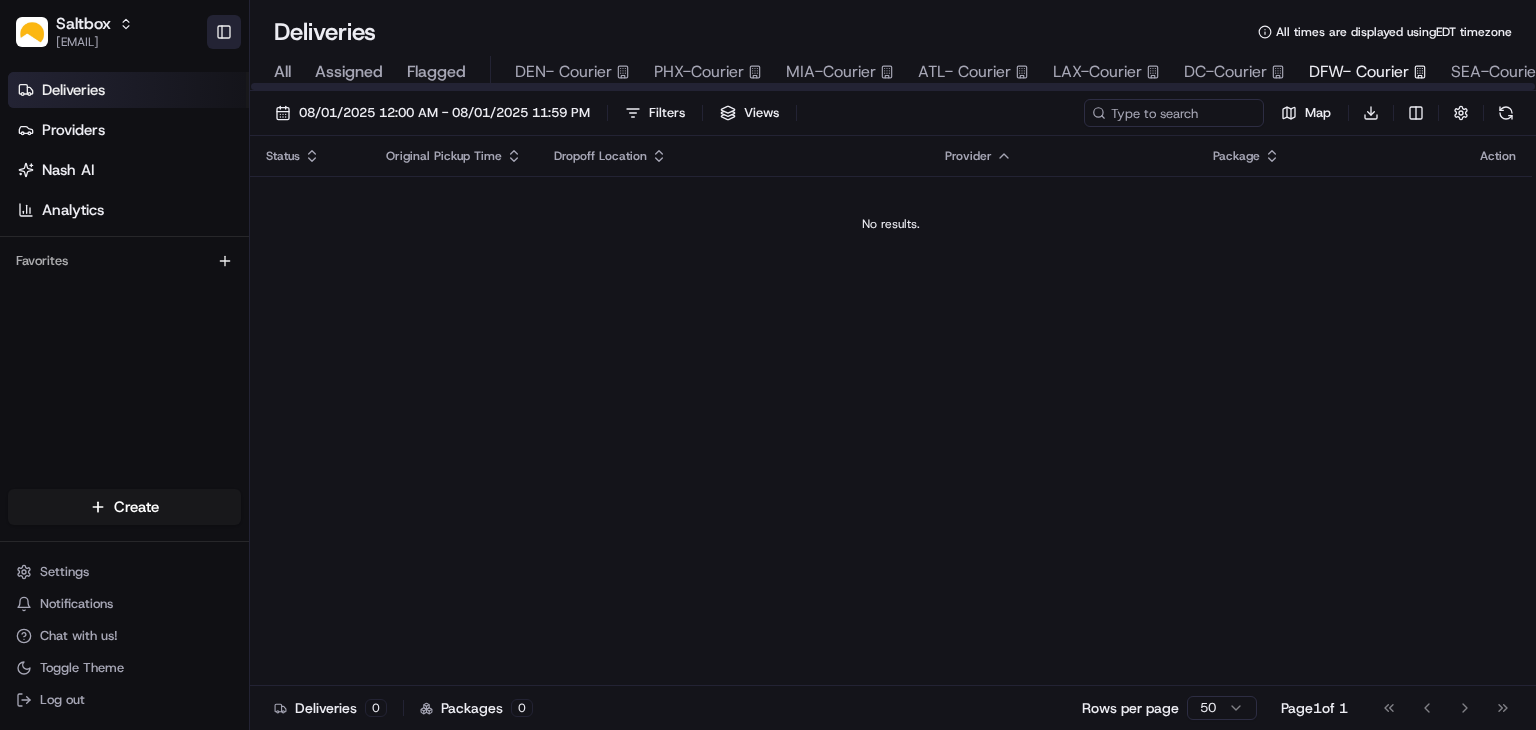 click on "Toggle Sidebar" at bounding box center [224, 32] 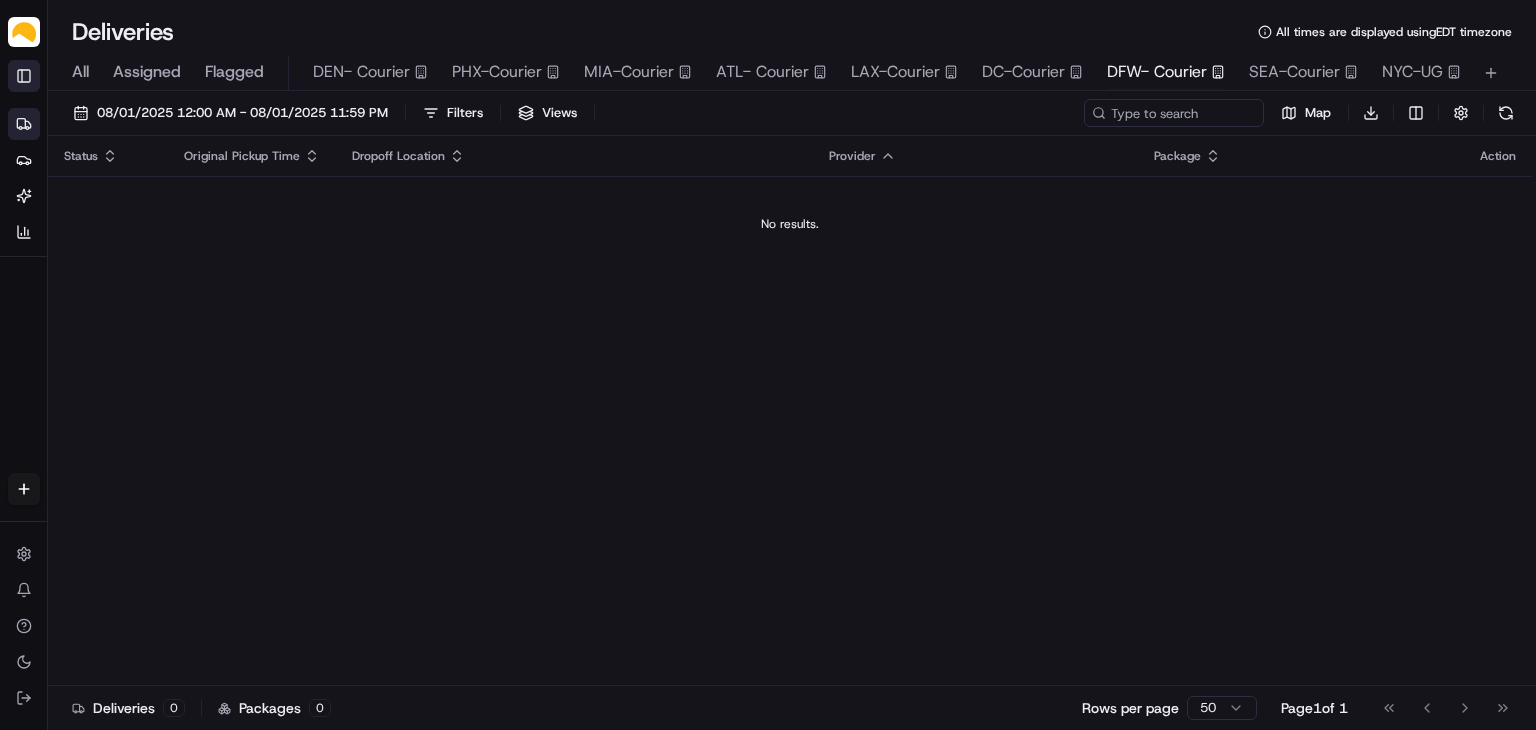 click on "Deliveries All times are displayed using  EDT   timezone" at bounding box center (792, 32) 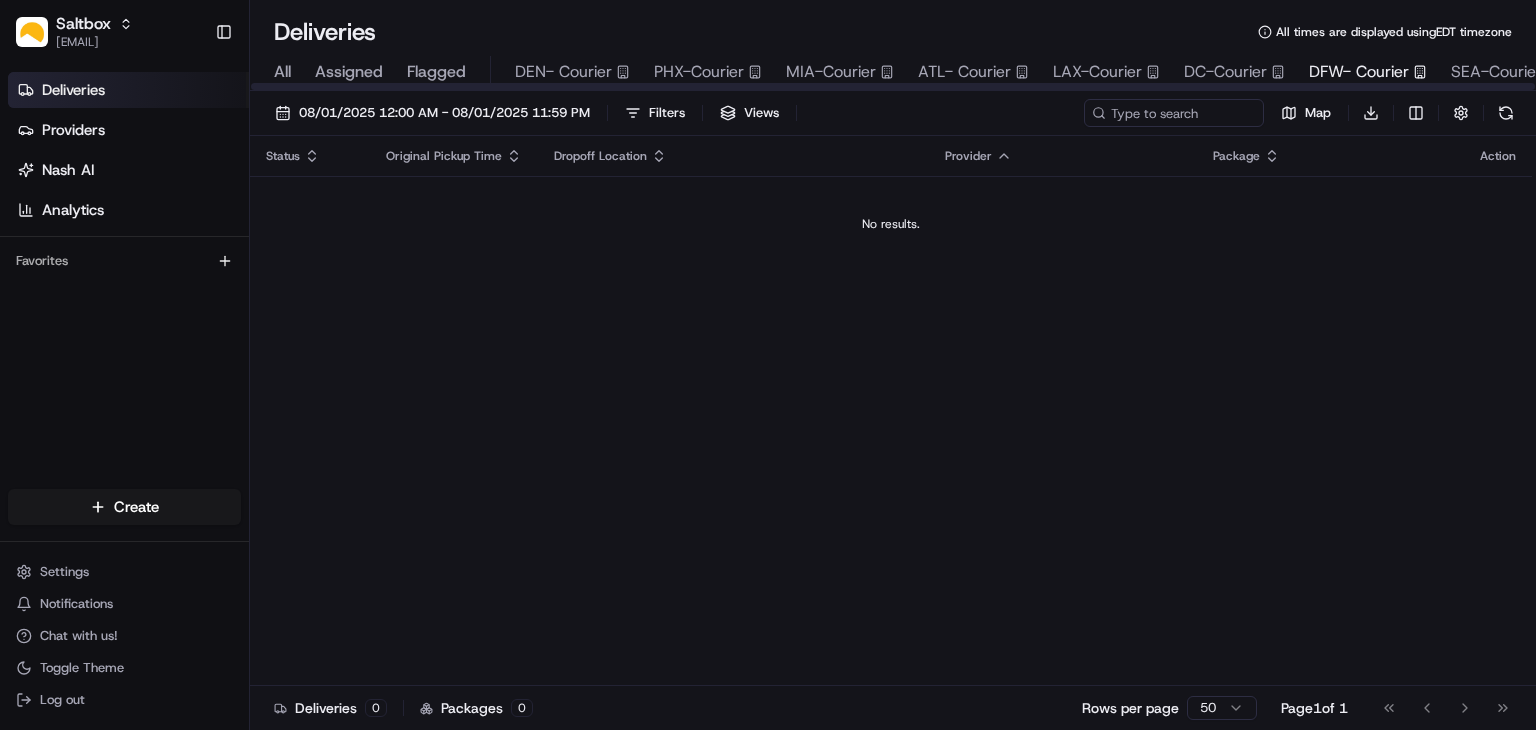 click on "DFW- Courier" at bounding box center (1359, 72) 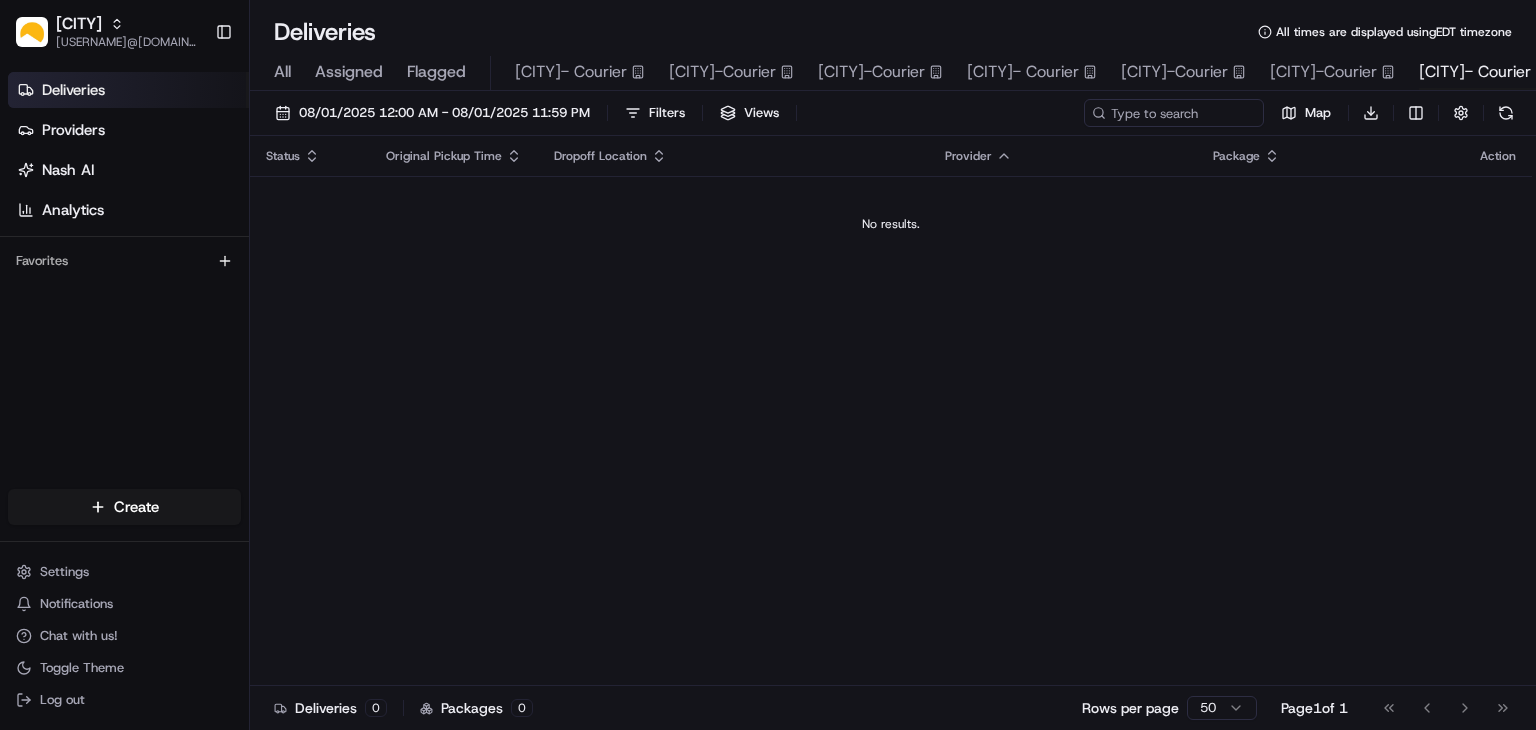 scroll, scrollTop: 0, scrollLeft: 0, axis: both 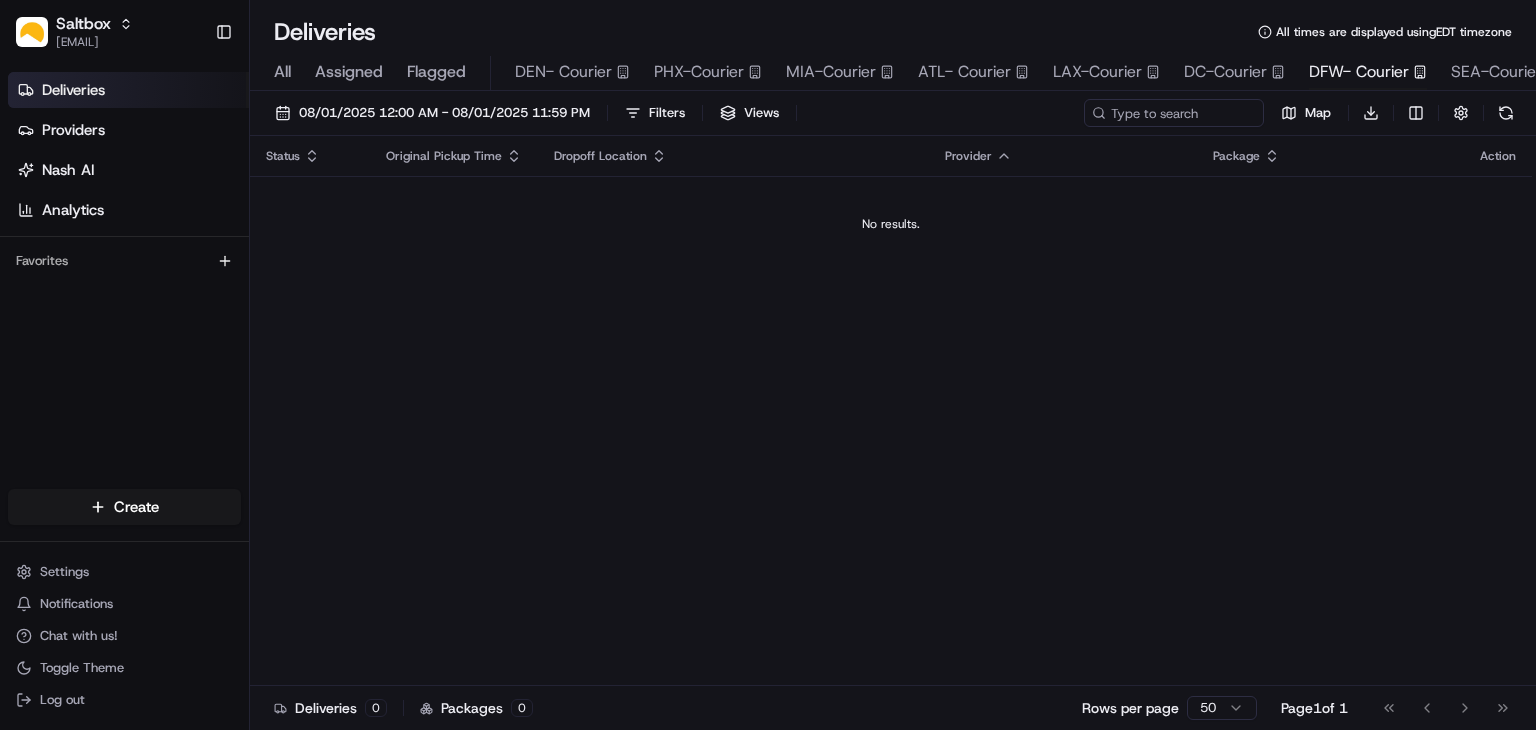 click on "Status Original Pickup Time Dropoff Location Provider Package Action No results." at bounding box center (891, 411) 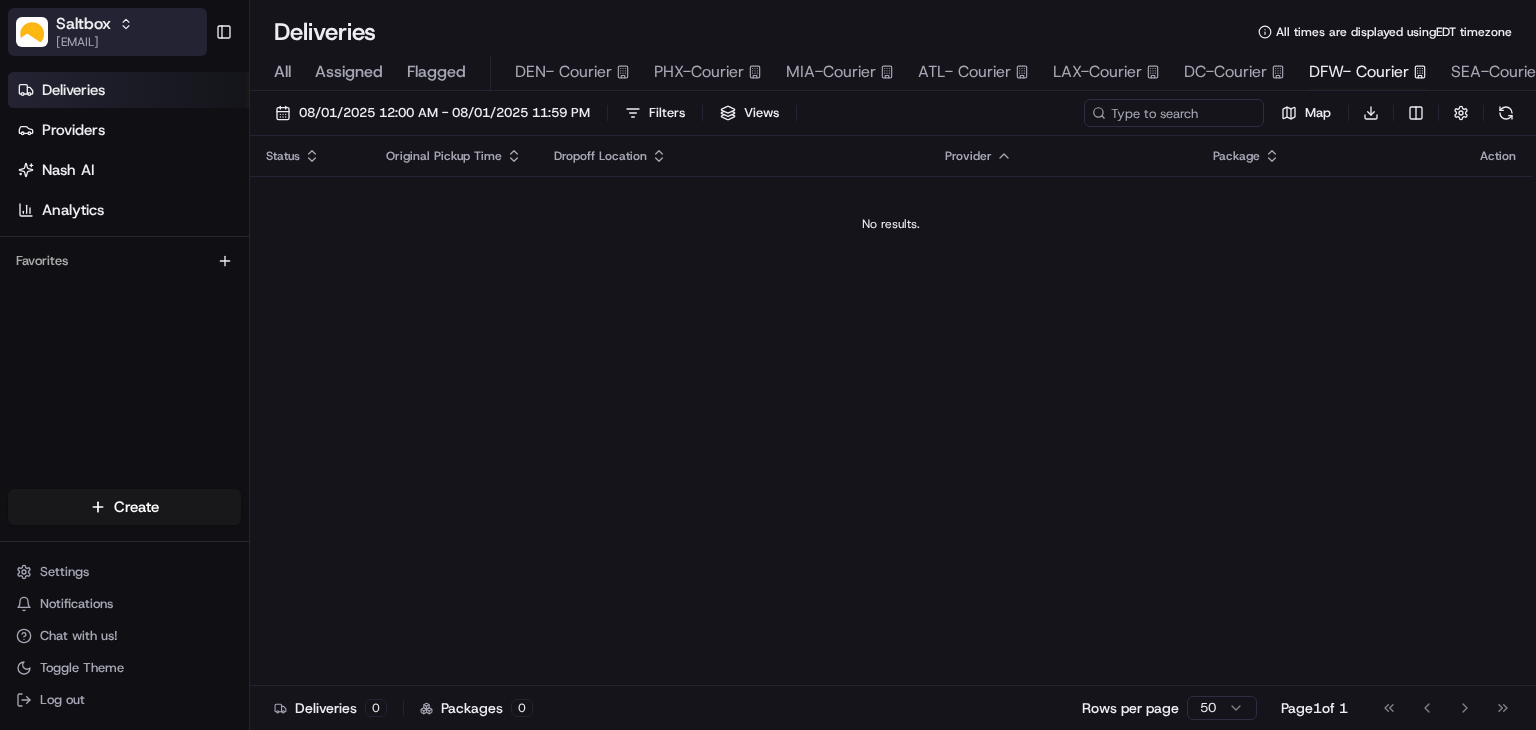 click 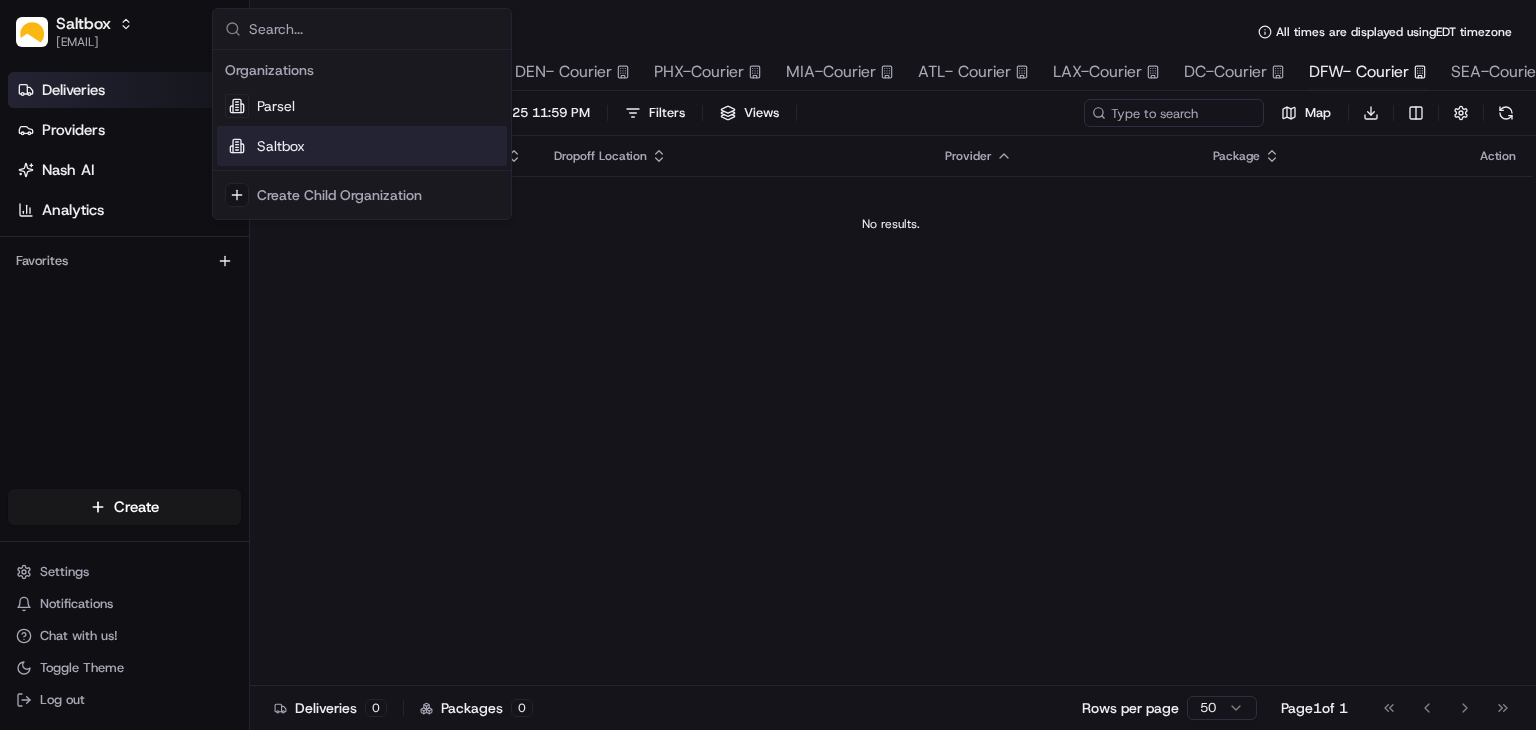 click on "Saltbox" at bounding box center [281, 146] 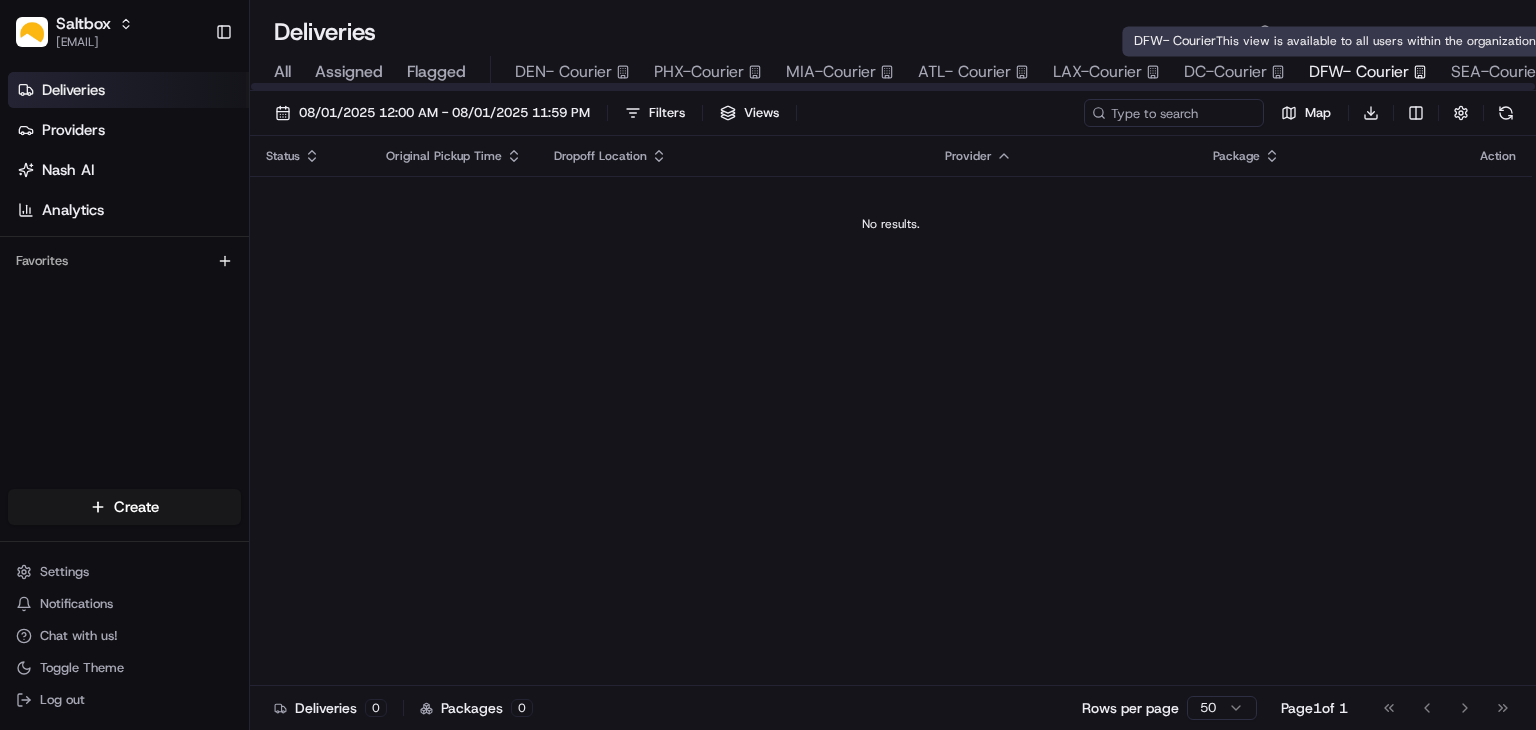 click on "DFW- Courier" at bounding box center [1359, 72] 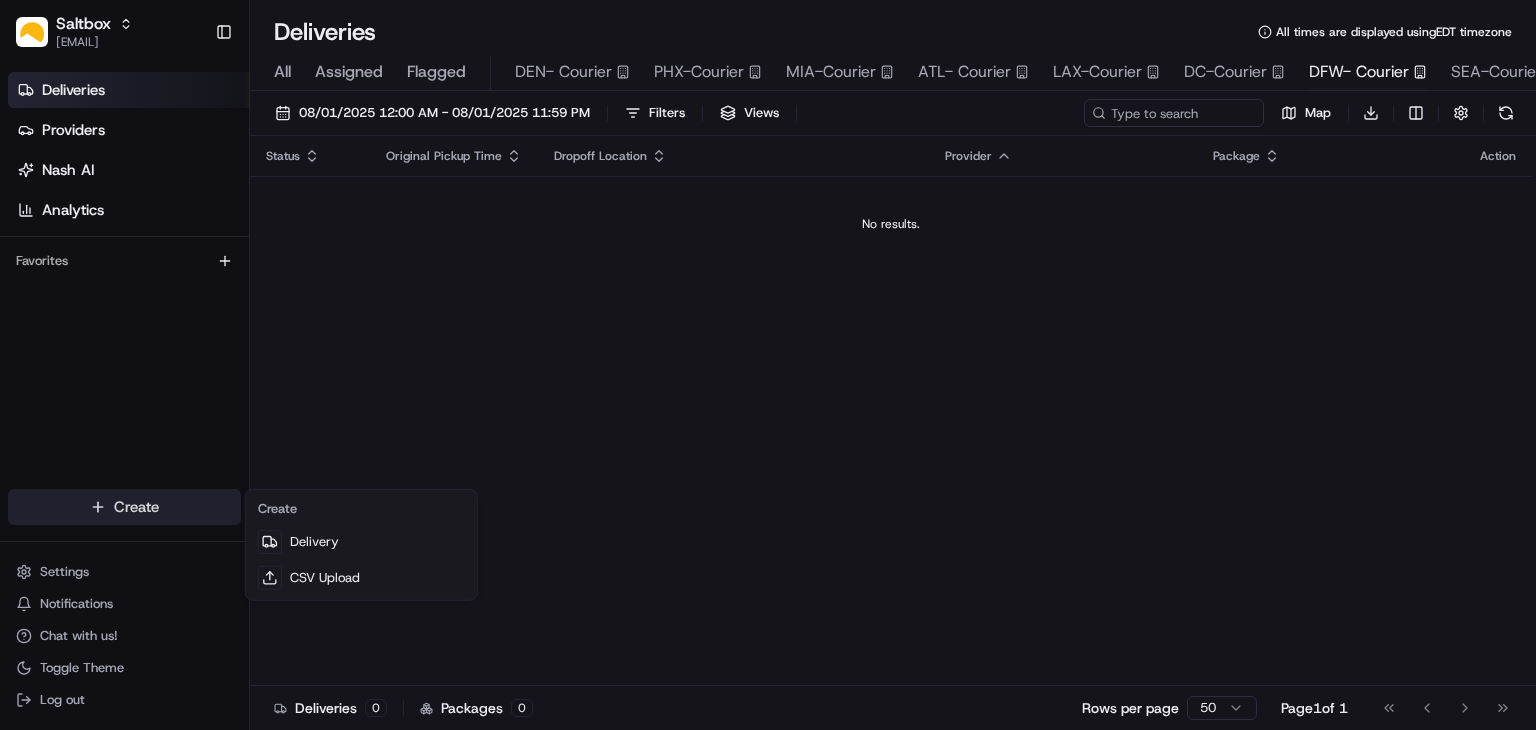 click on "Saltbox cameron.langer@saltbox.com Toggle Sidebar Deliveries Providers Nash AI Analytics Favorites Main Menu Members & Organization Organization Users Roles Preferences Customization Tracking Orchestration Automations Dispatch Strategy Locations Pickup Locations Dropoff Locations Billing Billing Refund Requests Integrations Notification Triggers Webhooks API Keys Request Logs Create Settings Notifications Chat with us! Toggle Theme Log out Deliveries All times are displayed using  EDT   timezone All Assigned Flagged DEN- Courier PHX-Courier MIA-Courier ATL- Courier LAX-Courier DC-Courier DFW- Courier SEA-Courier NYC-UG 08/01/2025 12:00 AM - 08/01/2025 11:59 PM Filters Views Map Download Status Original Pickup Time Dropoff Location Provider Package Action No results. Deliveries 0 Packages 0 Rows per page 50 Page  1  of   1 Go to first page Go to previous page Go to next page Go to last page
Create Delivery CSV Upload" at bounding box center (768, 365) 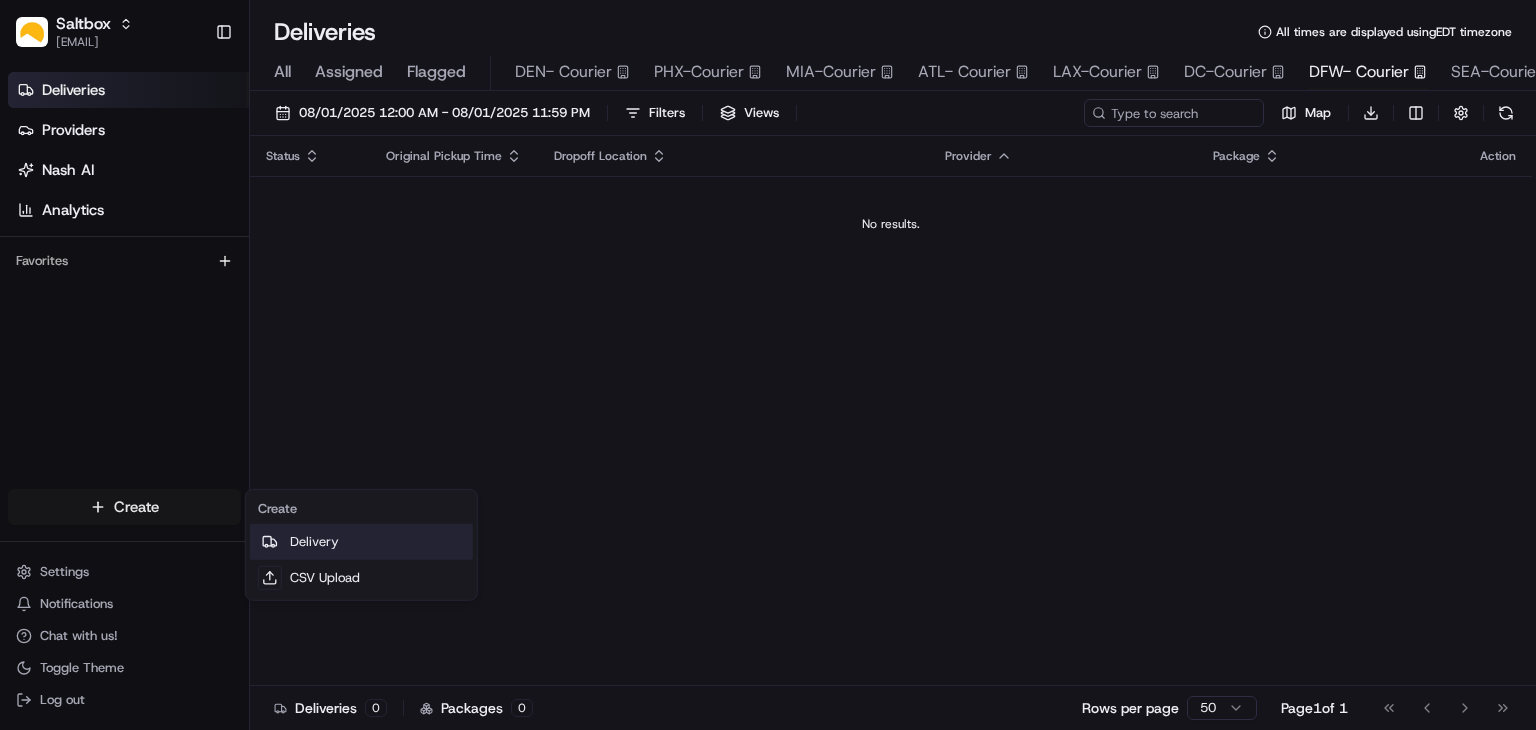 click on "Delivery" at bounding box center (361, 542) 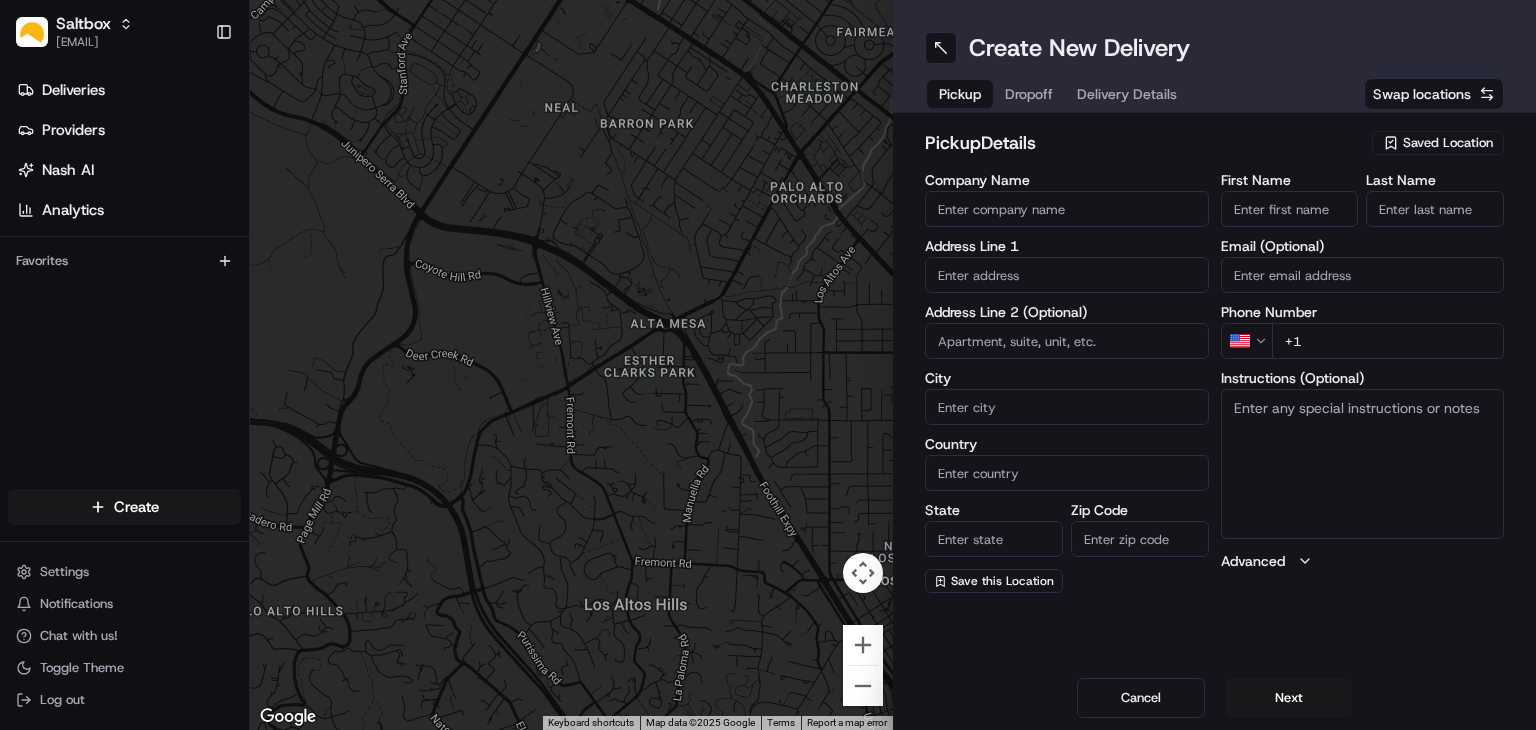 click on "Company Name" at bounding box center [1067, 209] 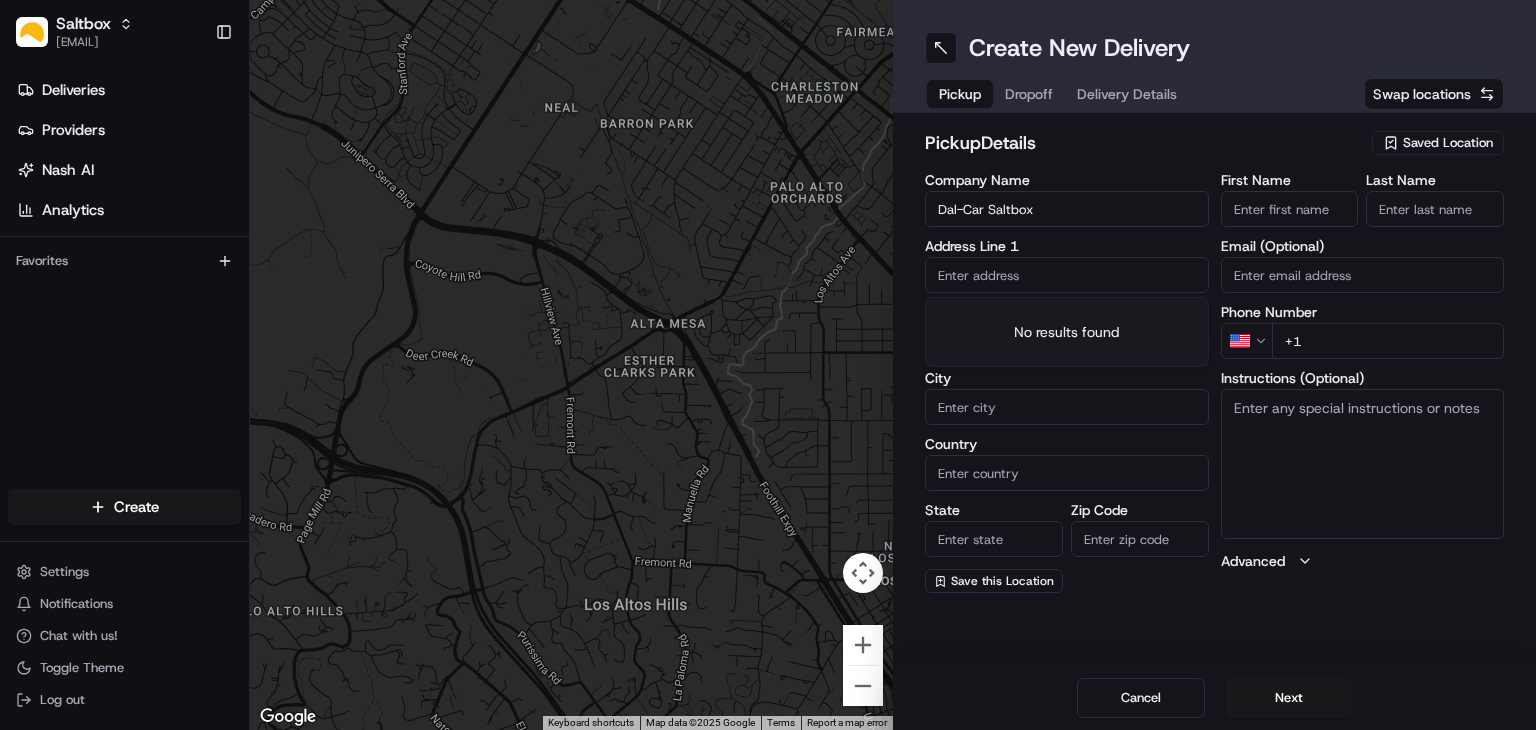 click at bounding box center [1067, 275] 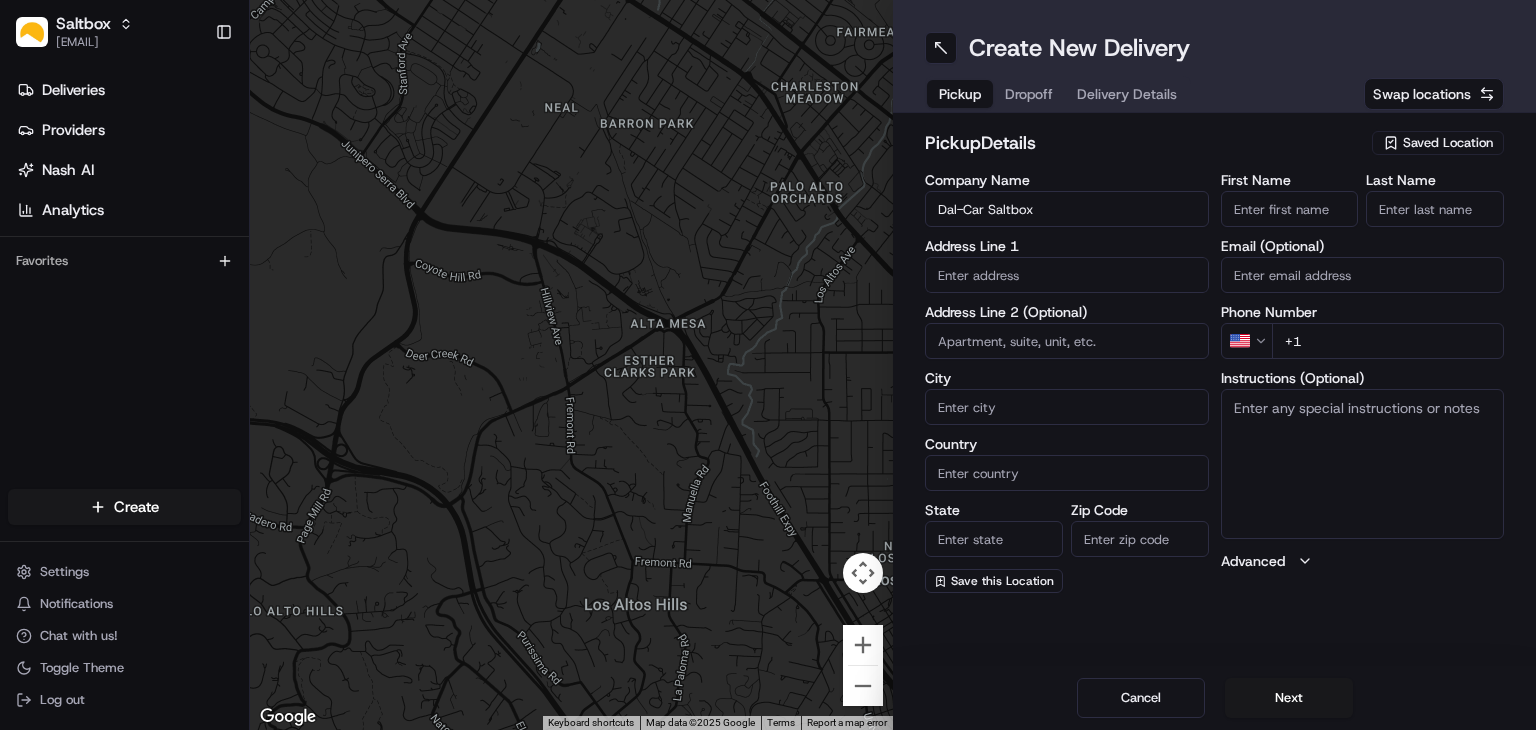 click on "Swap locations" at bounding box center (1434, 94) 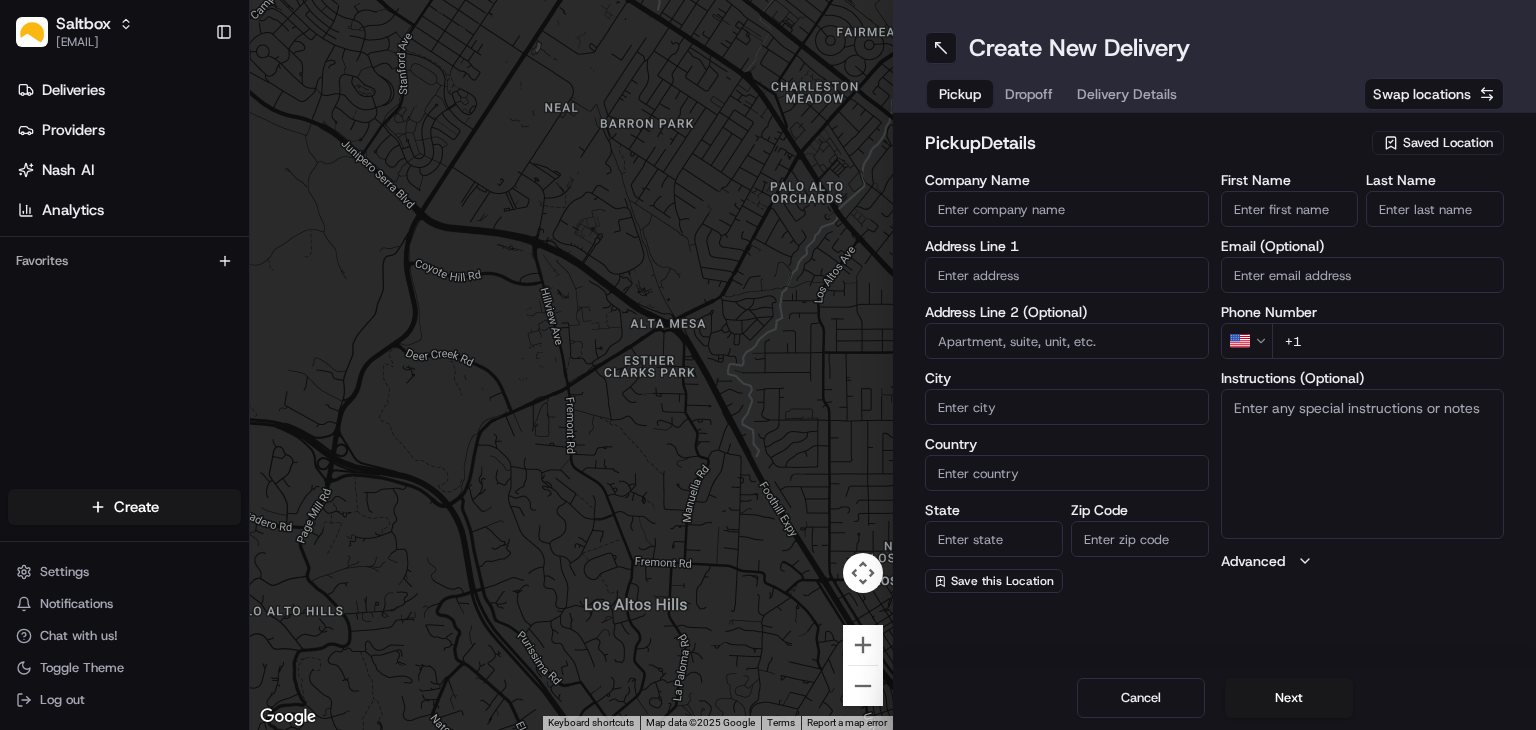 click on "Company Name" at bounding box center [1067, 209] 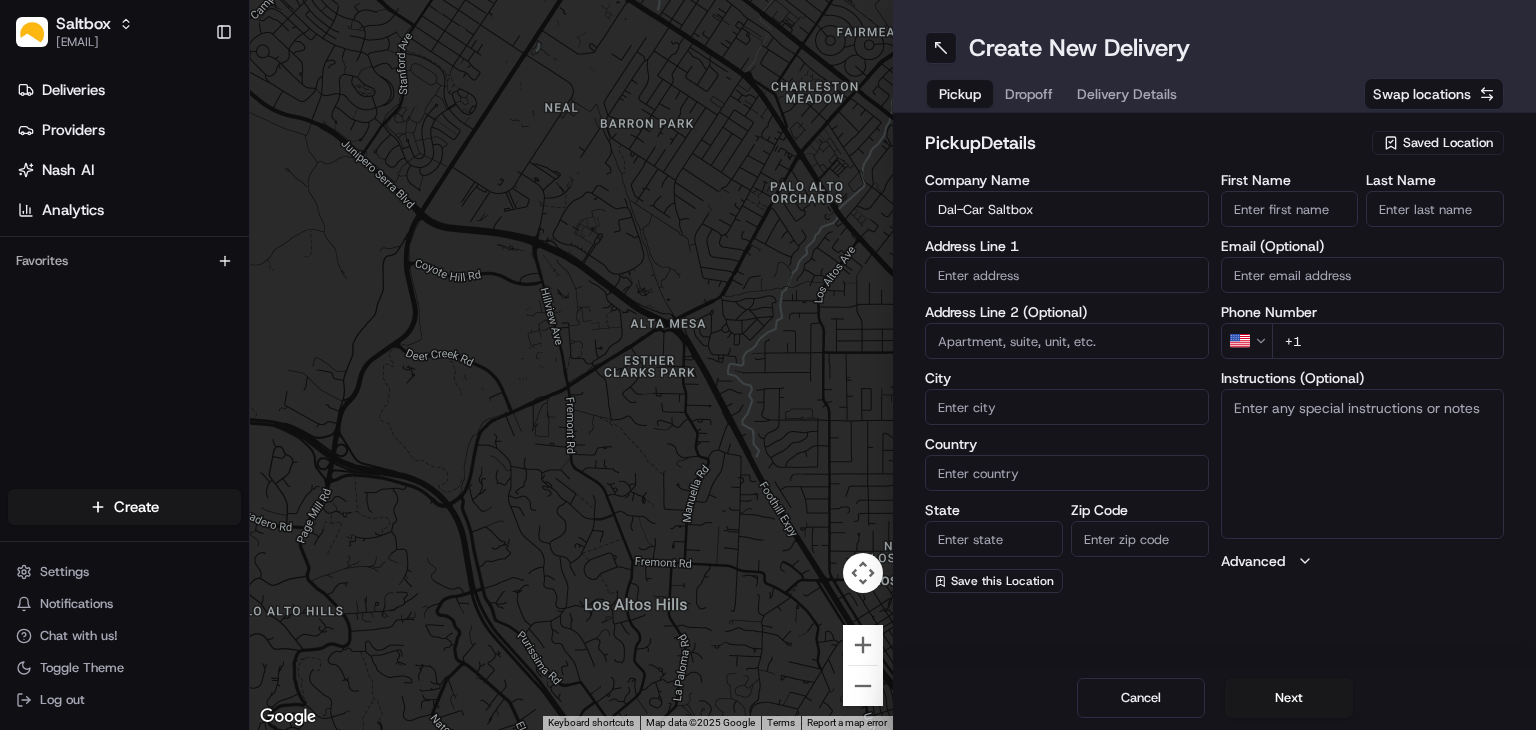 click at bounding box center [1067, 341] 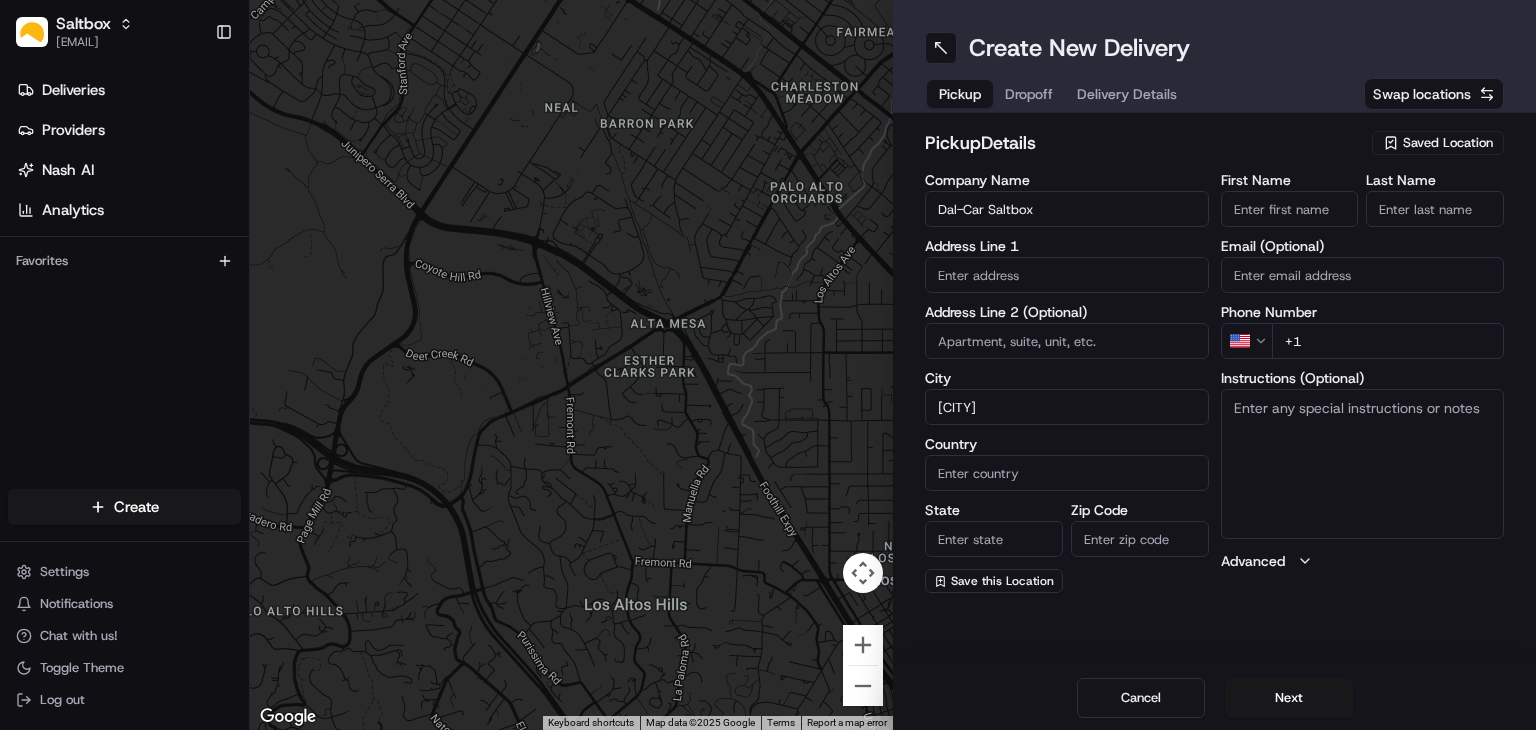 click on "Country" at bounding box center (1067, 473) 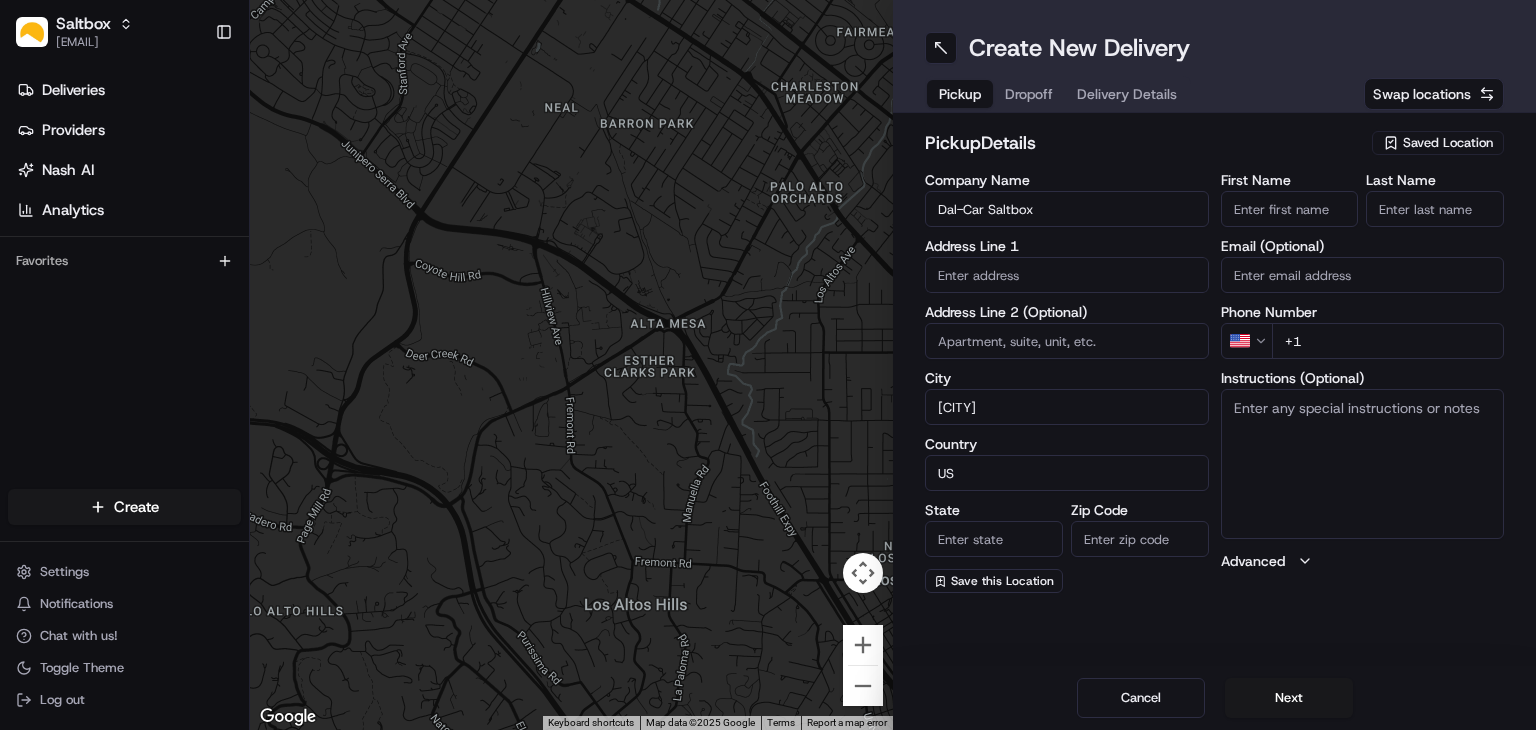 click on "State" at bounding box center (994, 539) 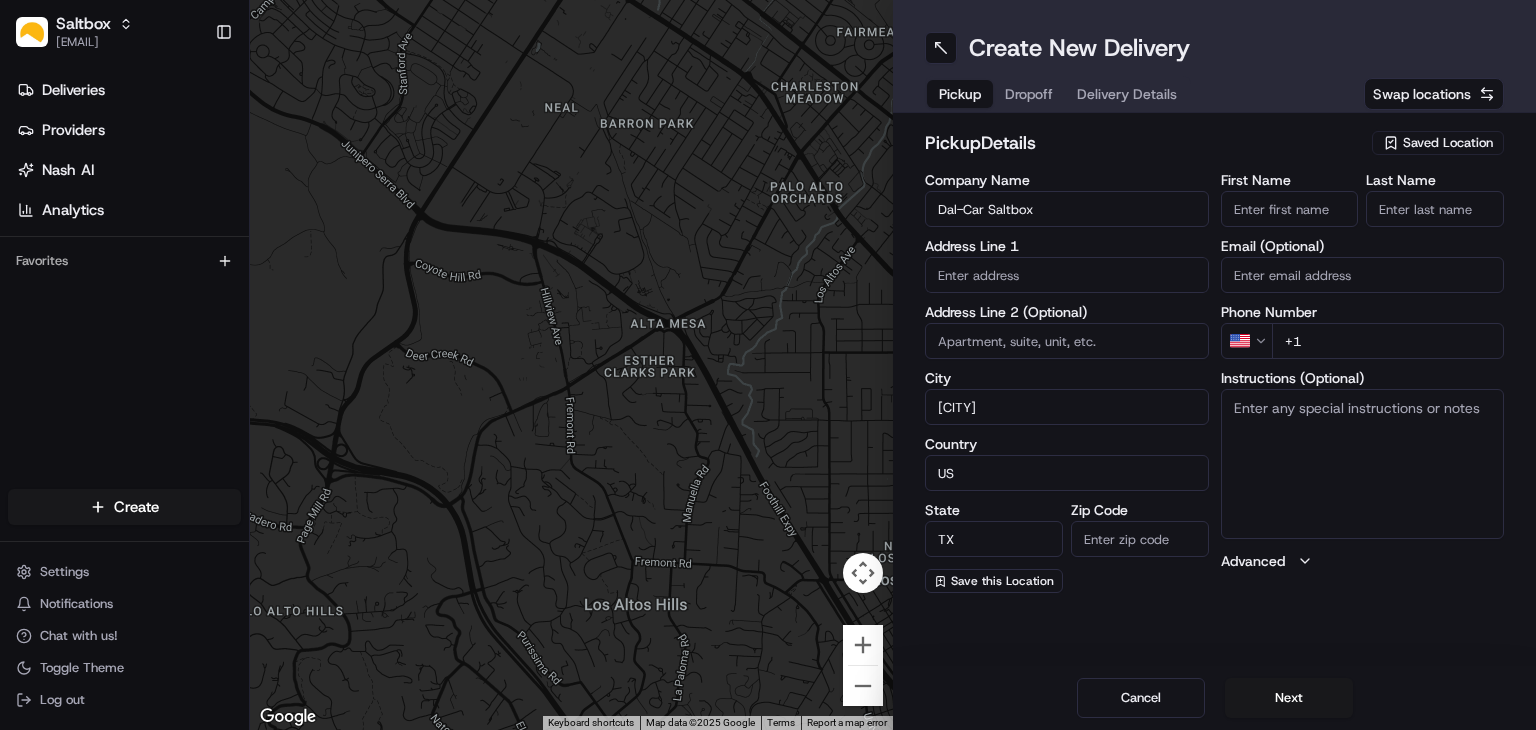 click on "Zip Code" at bounding box center [1140, 539] 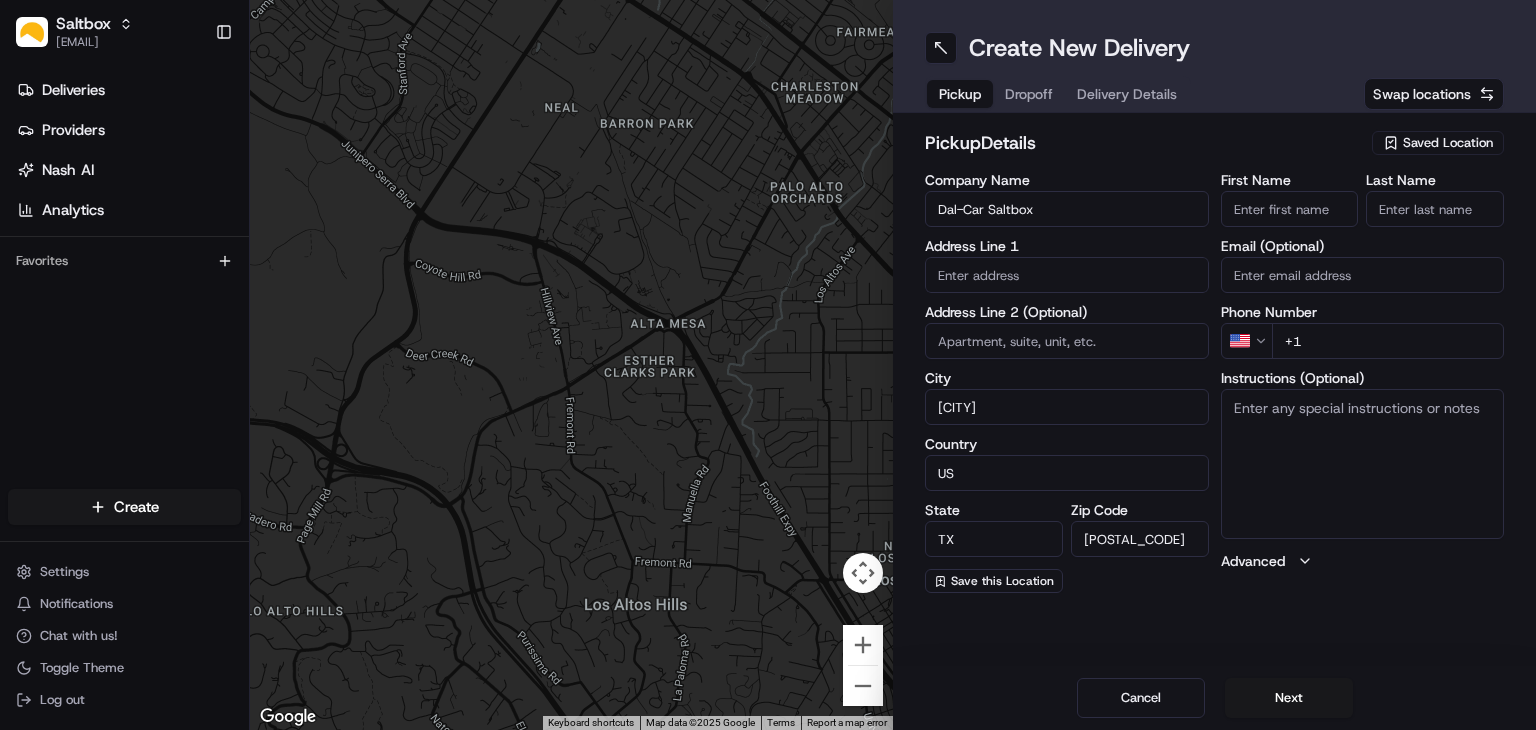 click on "Address Line 1" at bounding box center [1067, 246] 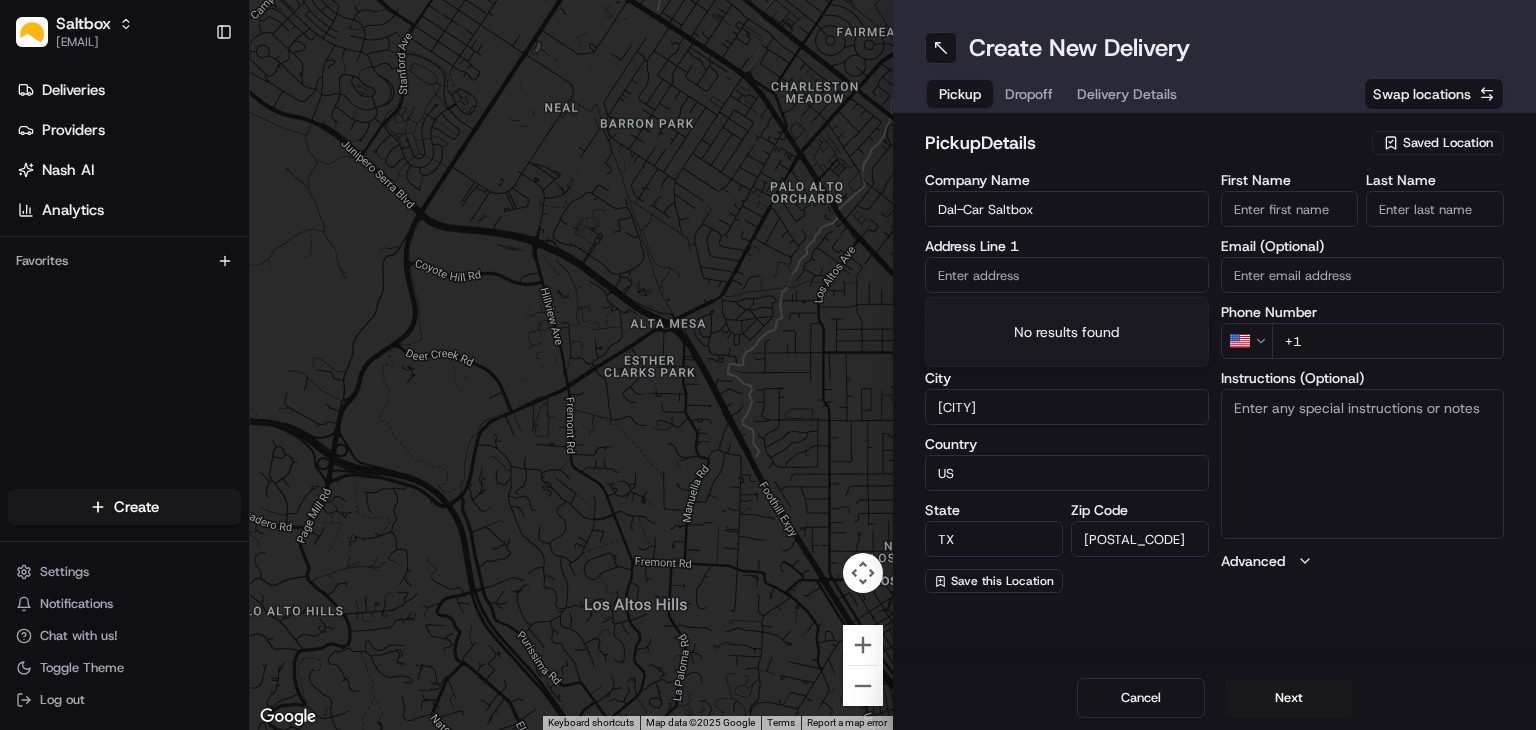 click at bounding box center (1067, 275) 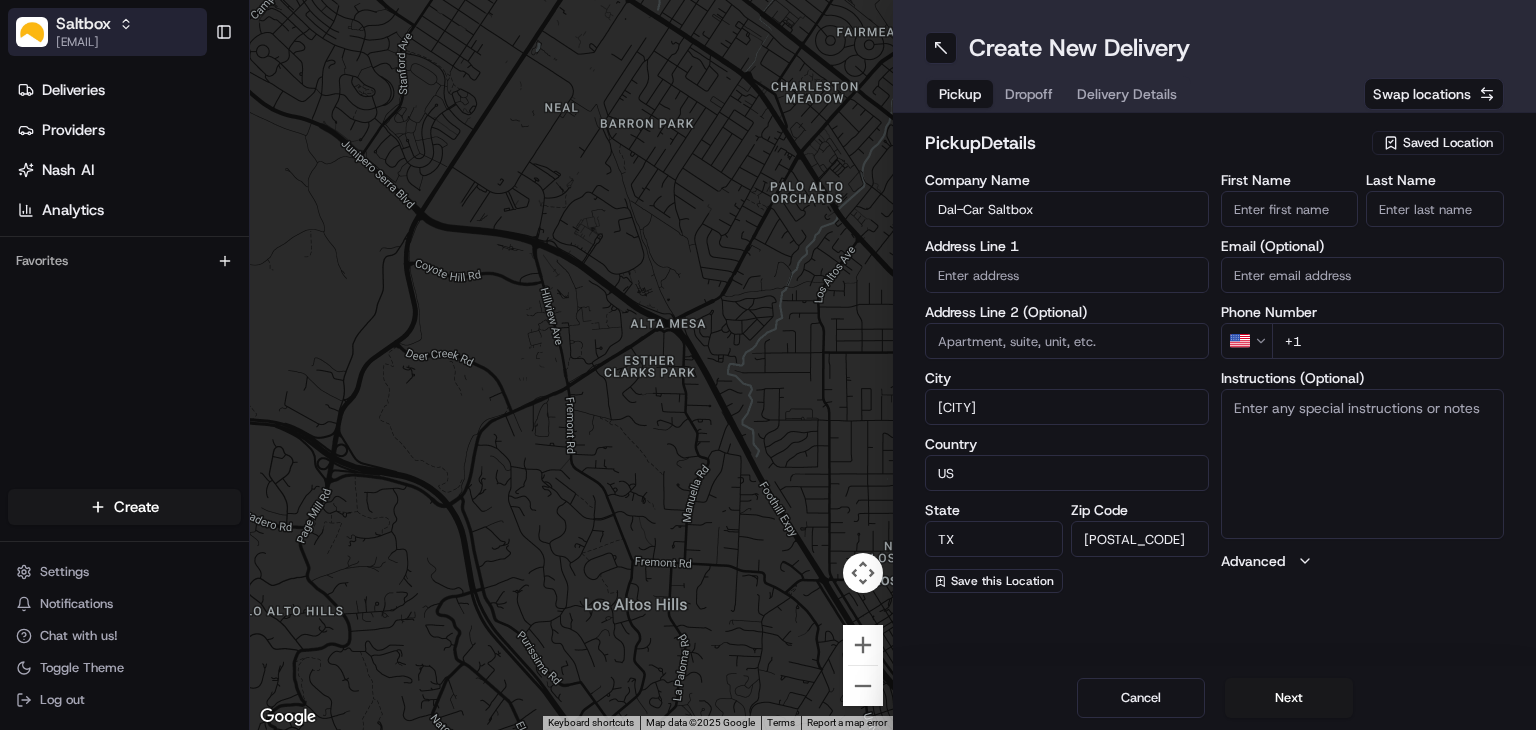 click on "Saltbox" at bounding box center [83, 24] 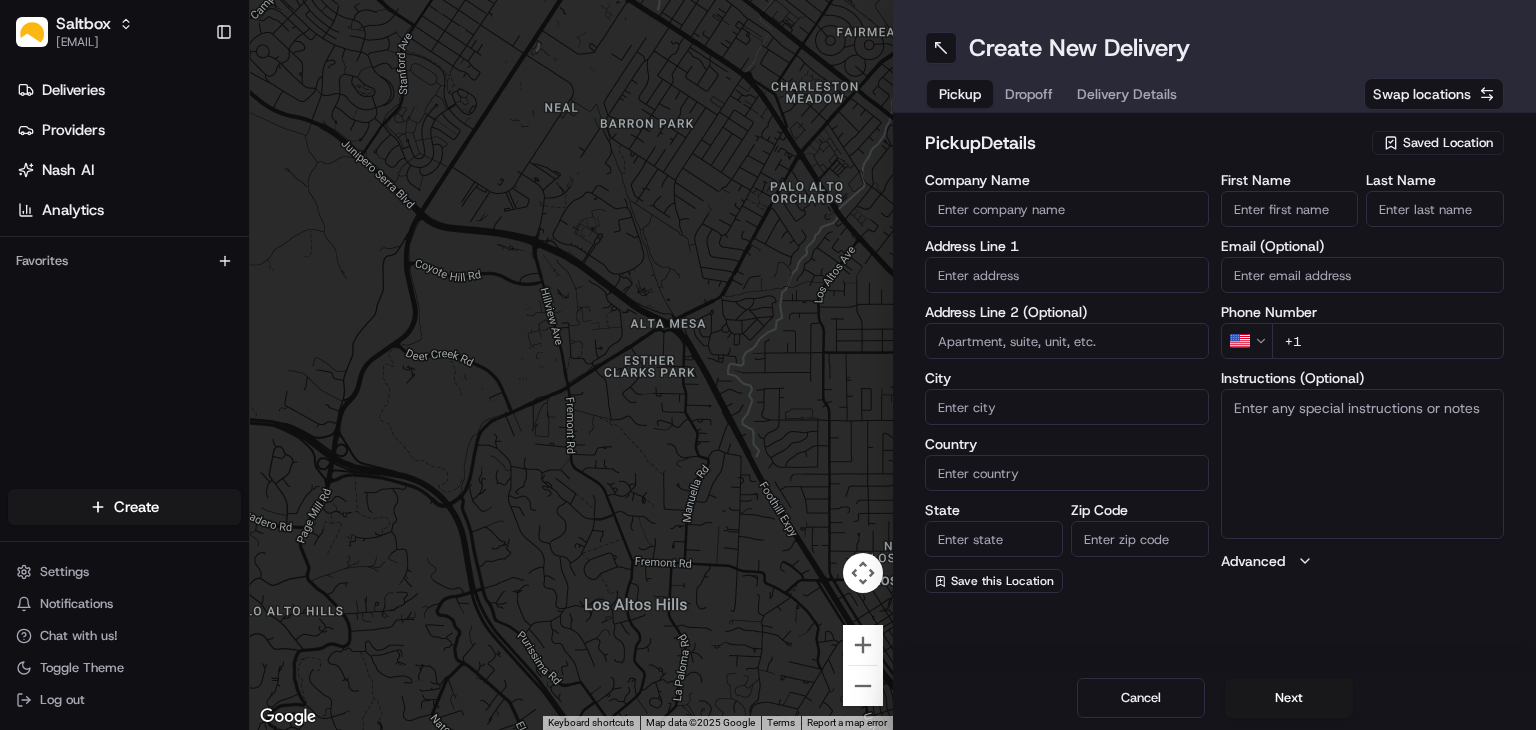 scroll, scrollTop: 0, scrollLeft: 0, axis: both 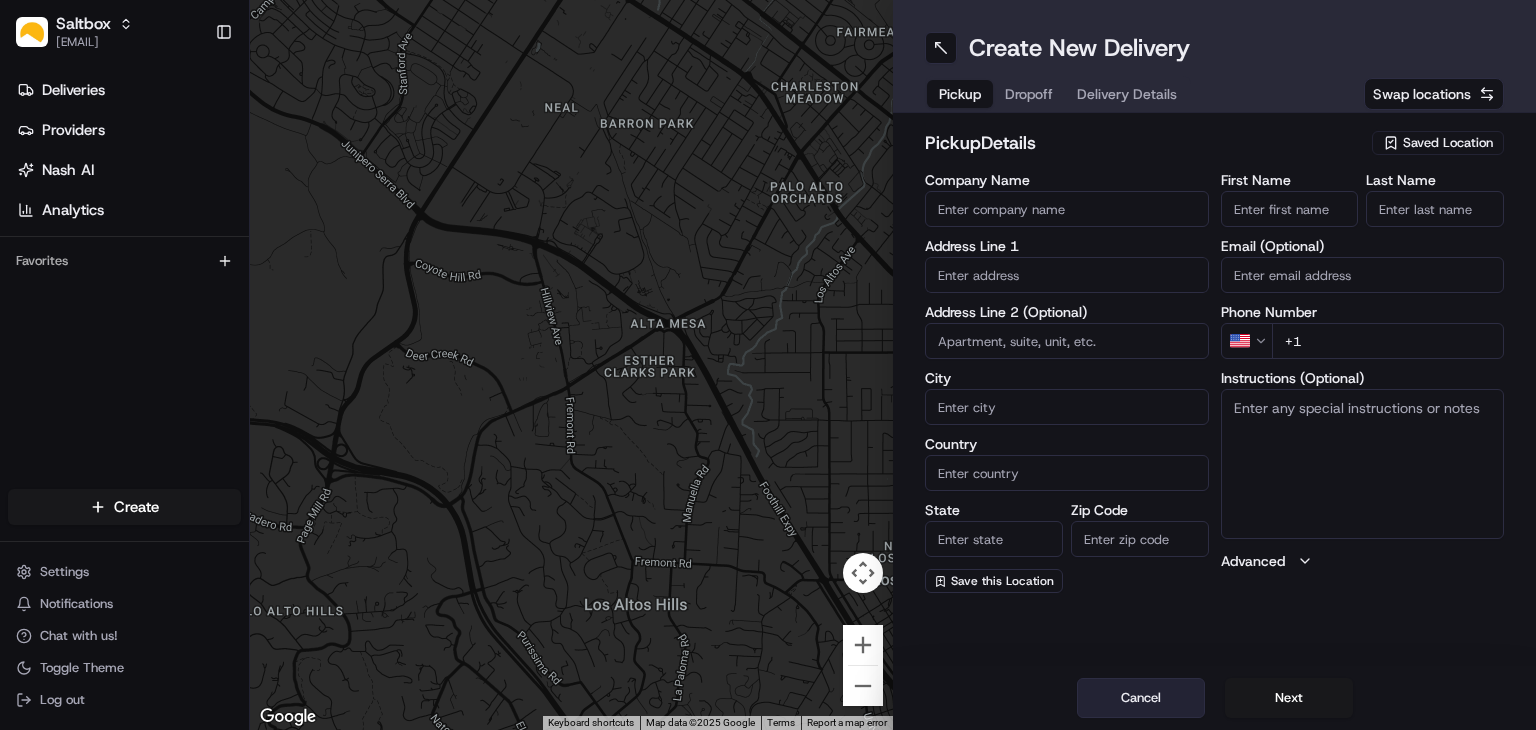 click on "Cancel" at bounding box center [1141, 698] 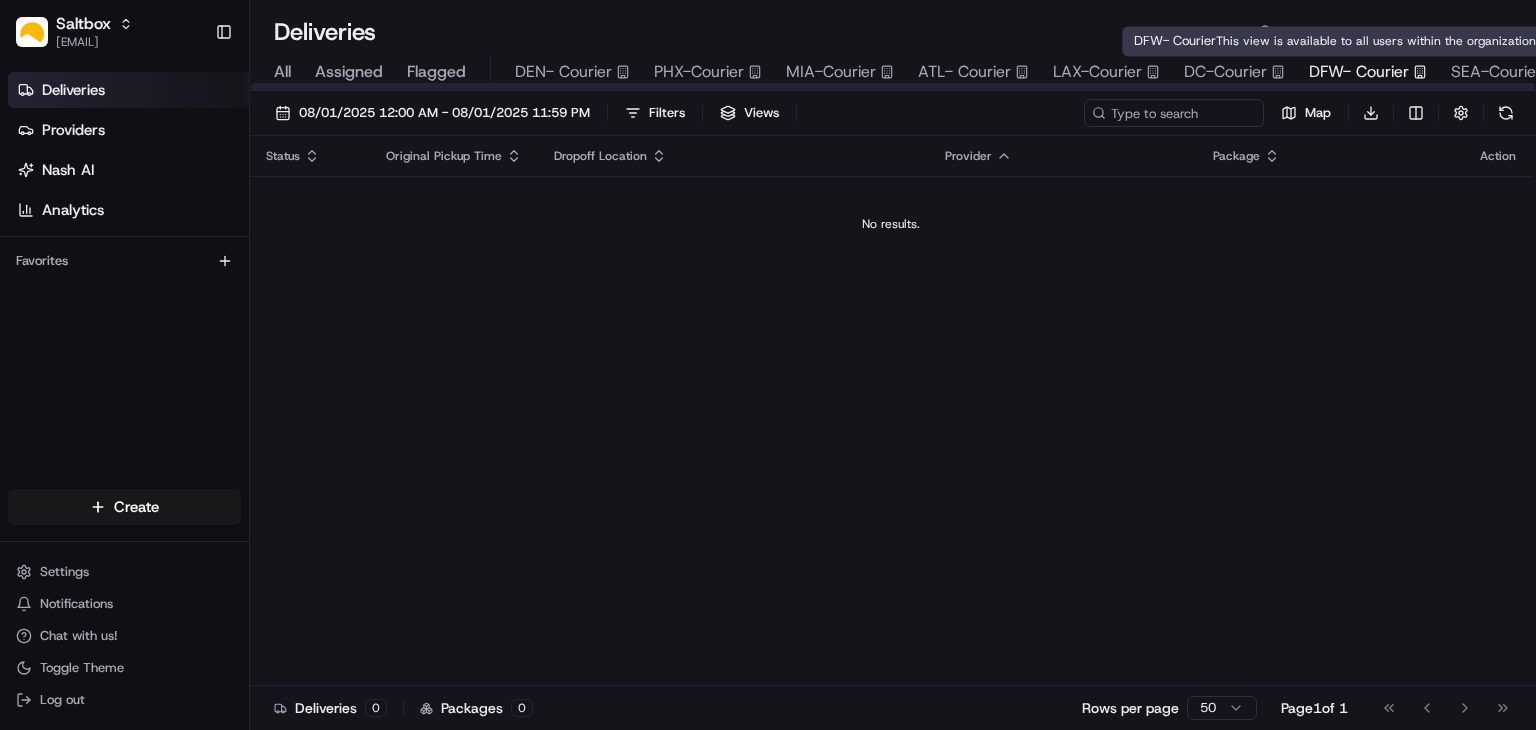 click on "DFW- Courier" at bounding box center [1368, 72] 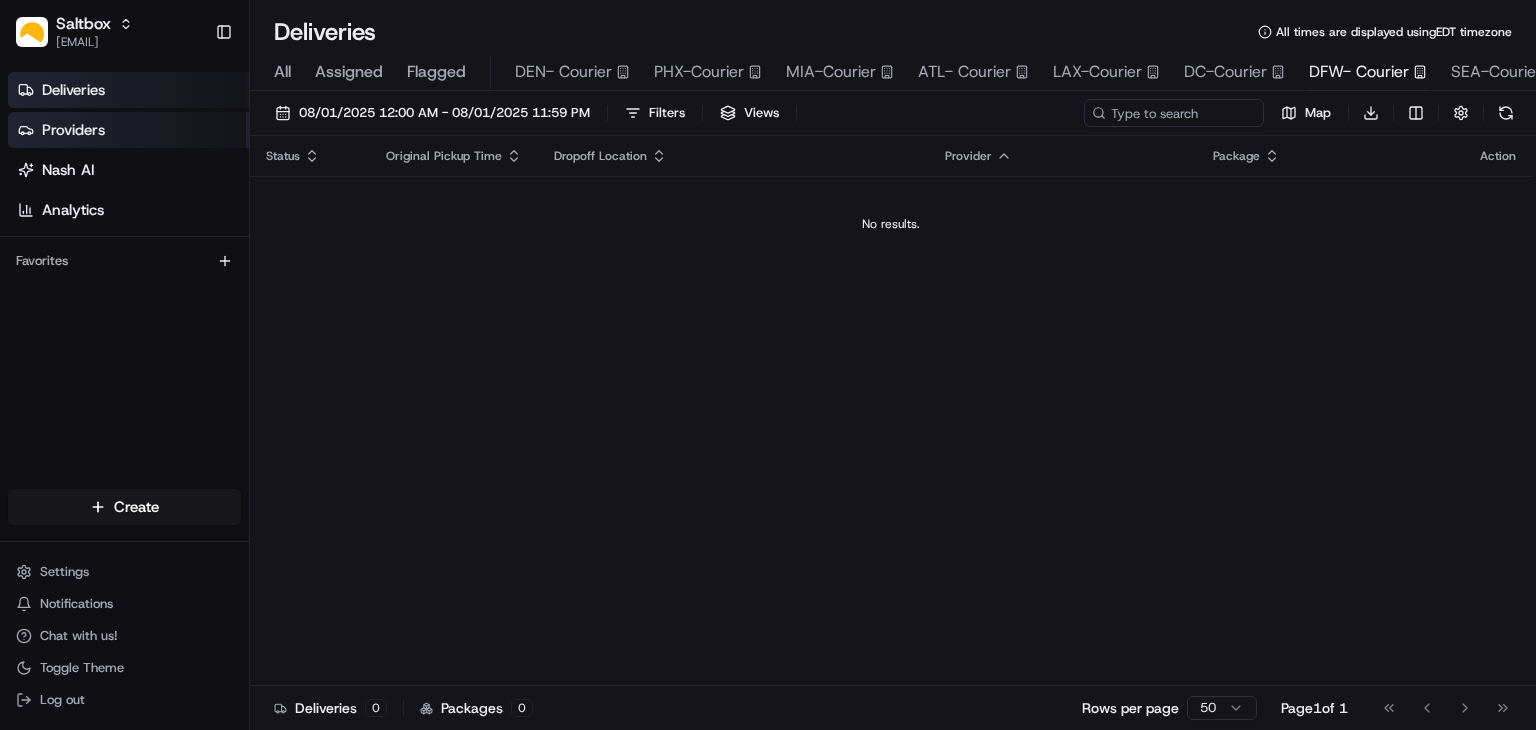 click on "Providers" at bounding box center [73, 130] 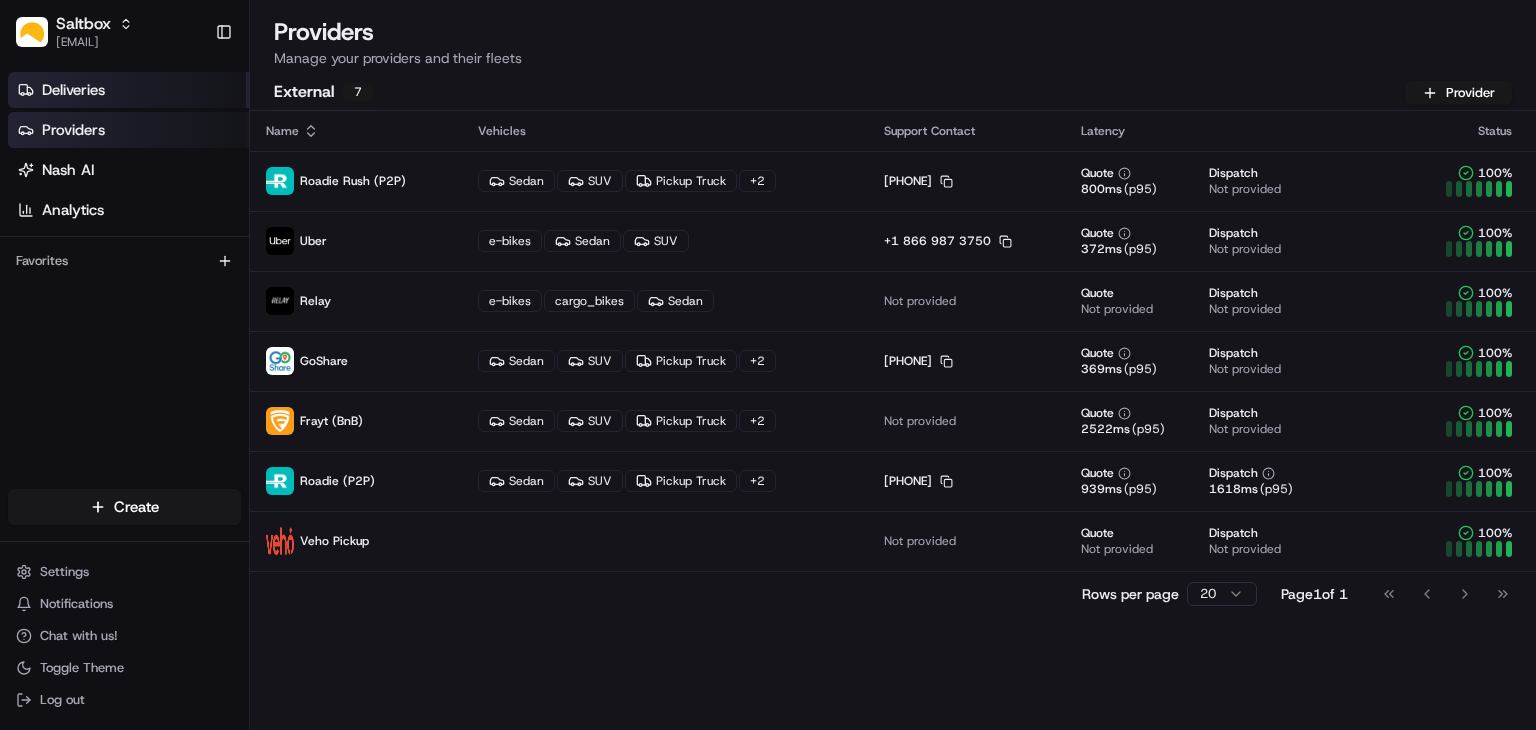 click on "Deliveries" at bounding box center [73, 90] 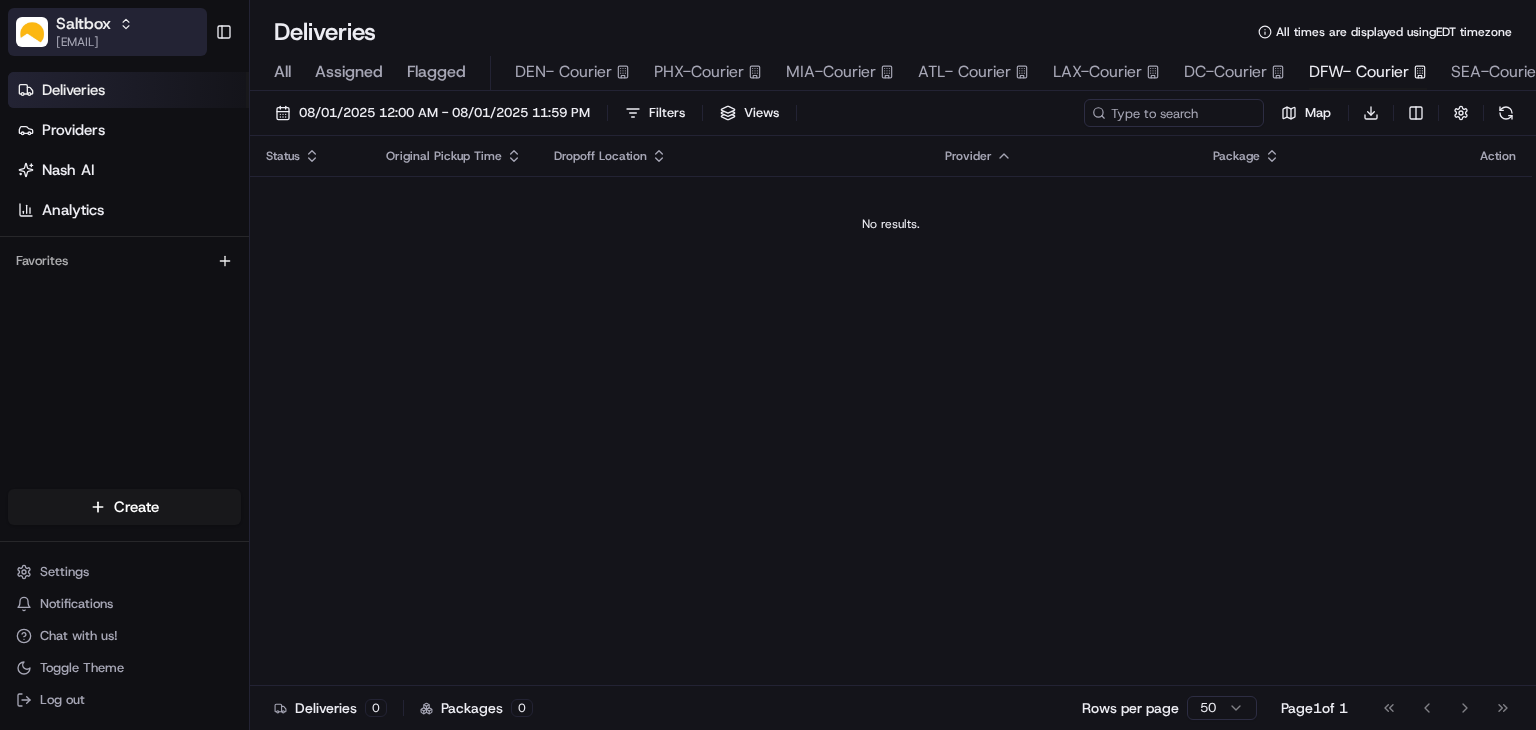 click on "[USERNAME]@[EXAMPLE].com" at bounding box center [94, 42] 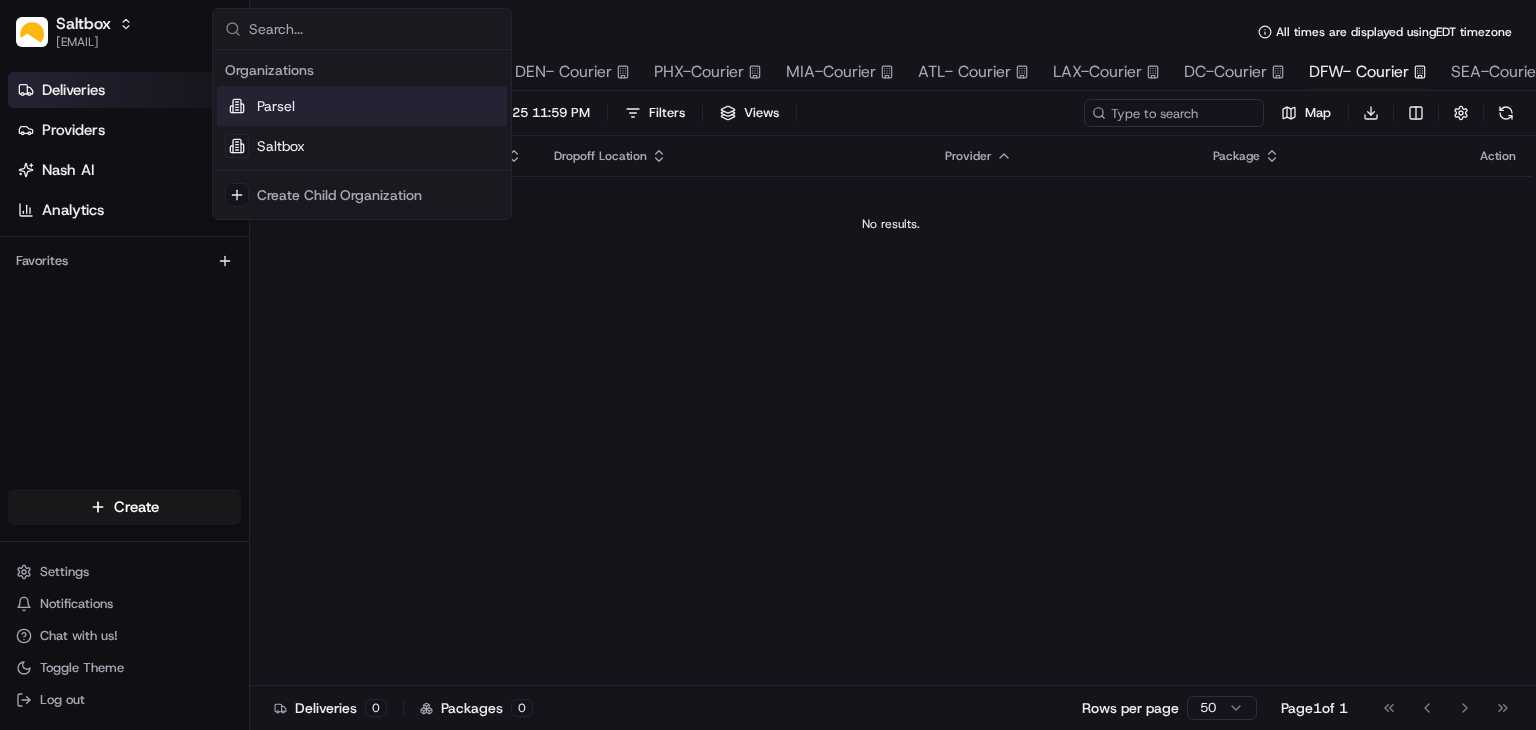 click on "Parsel" at bounding box center (362, 106) 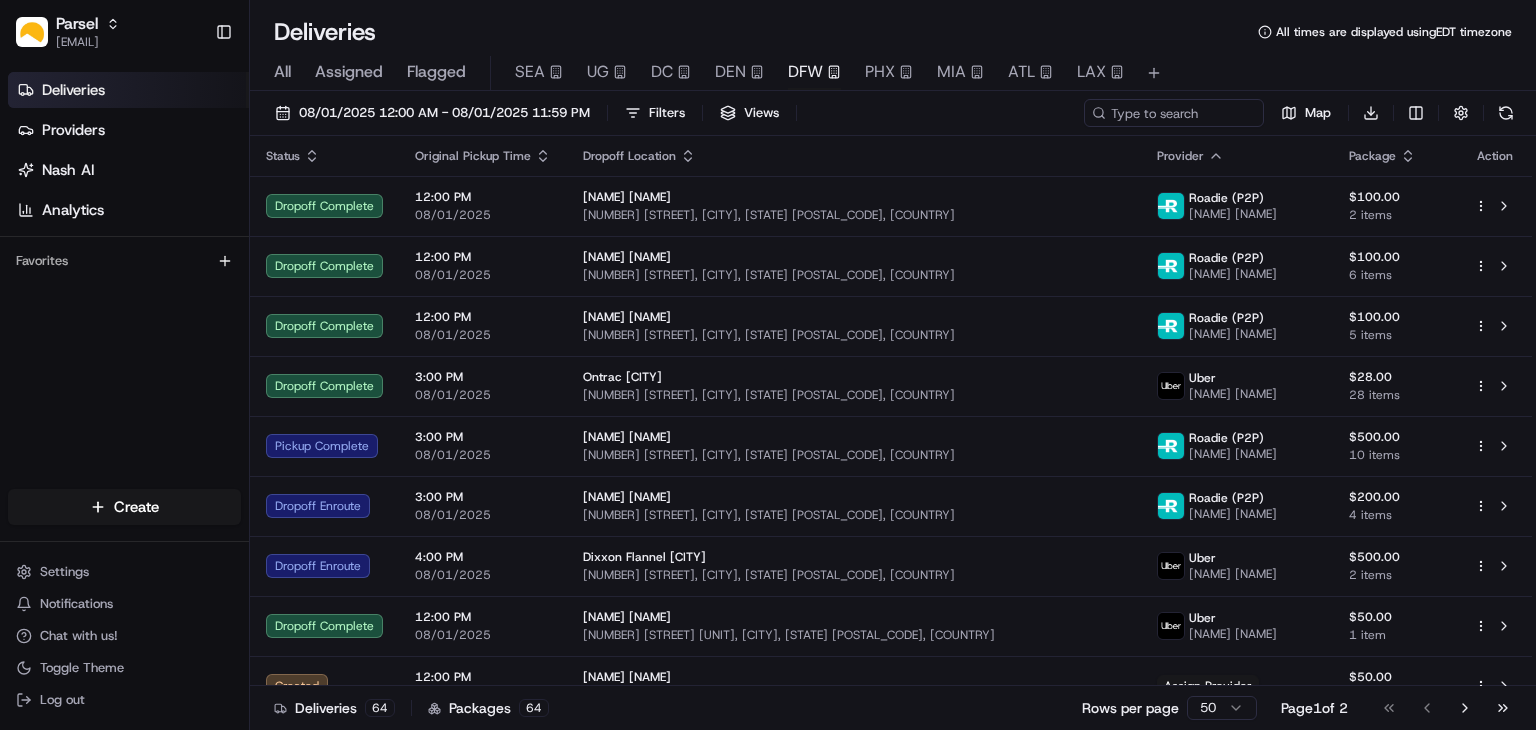 scroll, scrollTop: 0, scrollLeft: 0, axis: both 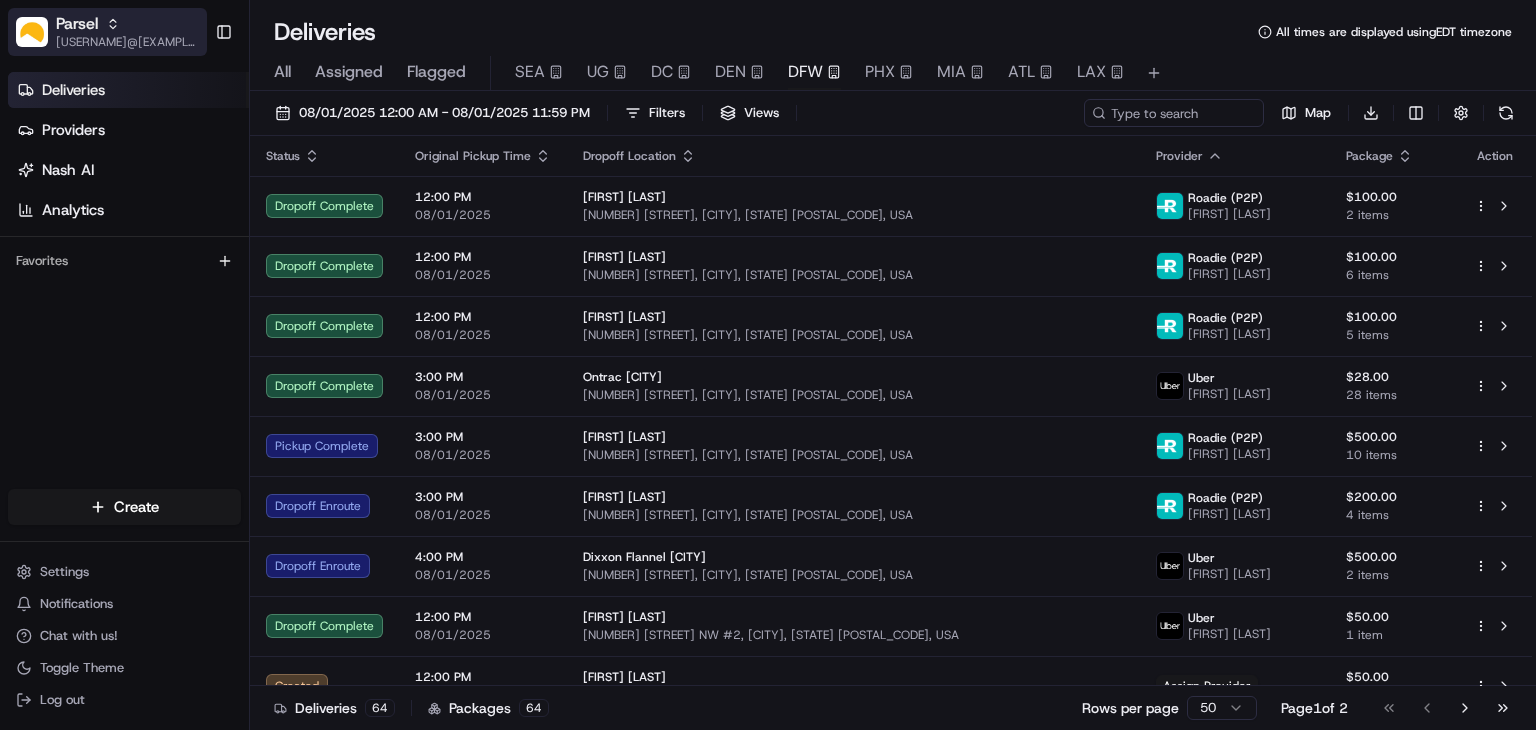 click on "Parsel" at bounding box center [77, 24] 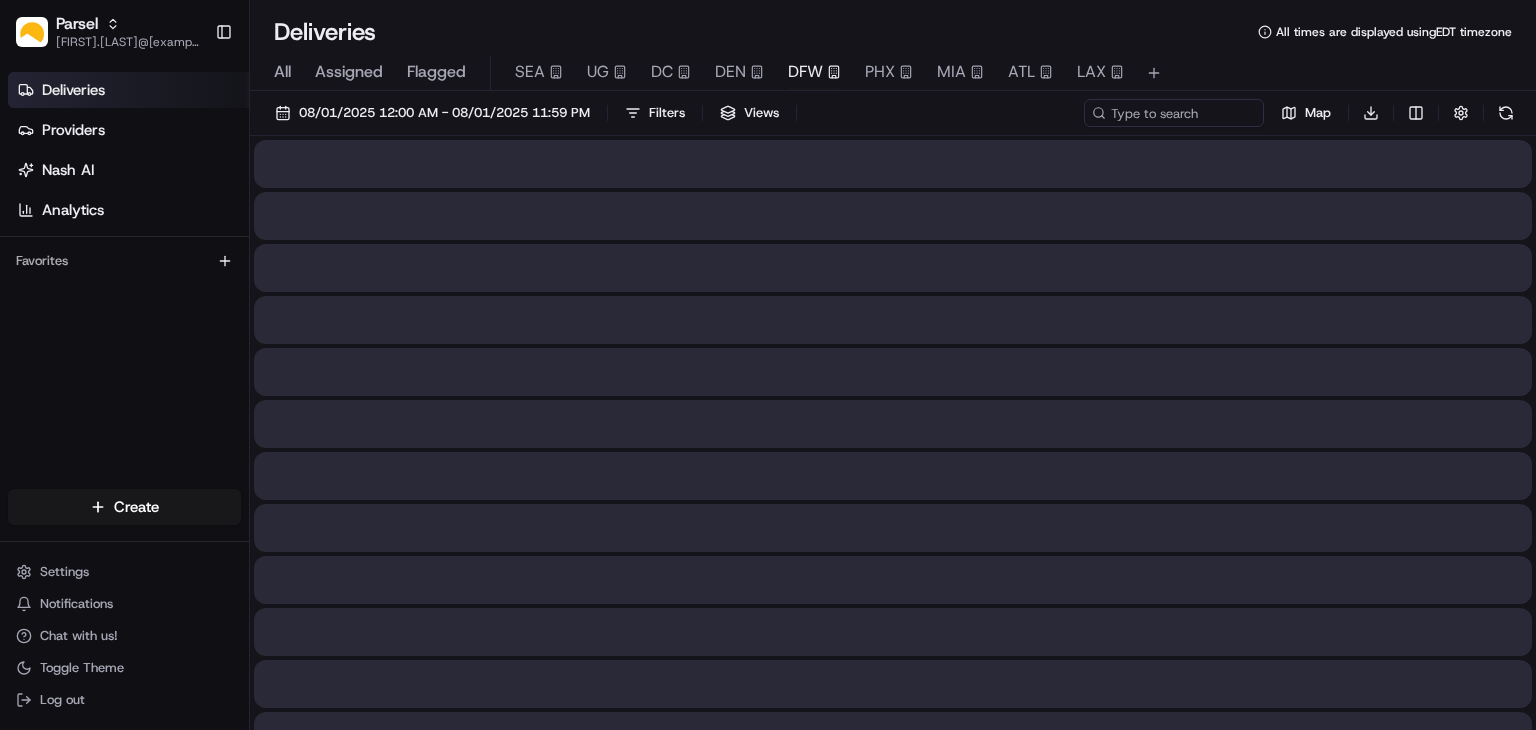 scroll, scrollTop: 0, scrollLeft: 0, axis: both 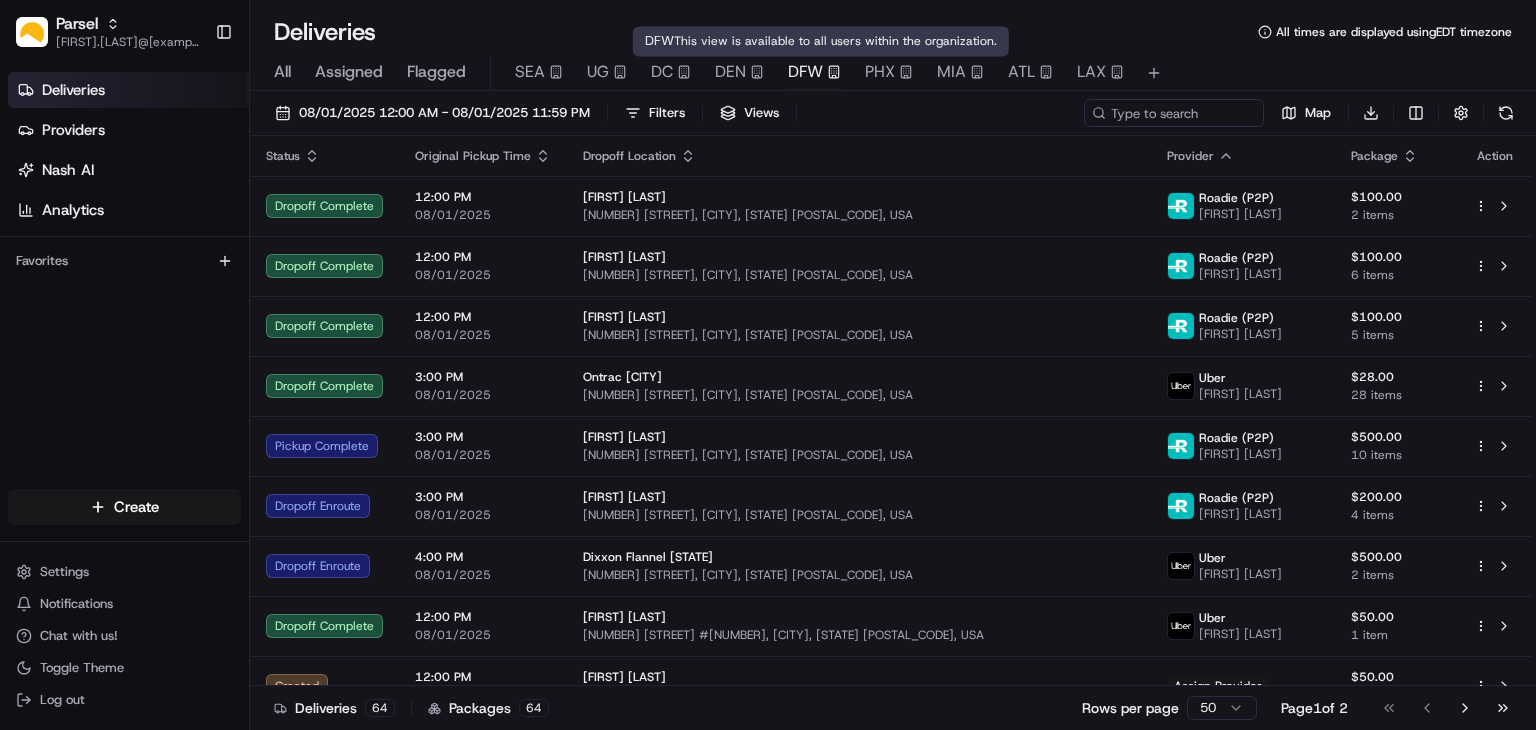 click on "DFW" at bounding box center (805, 72) 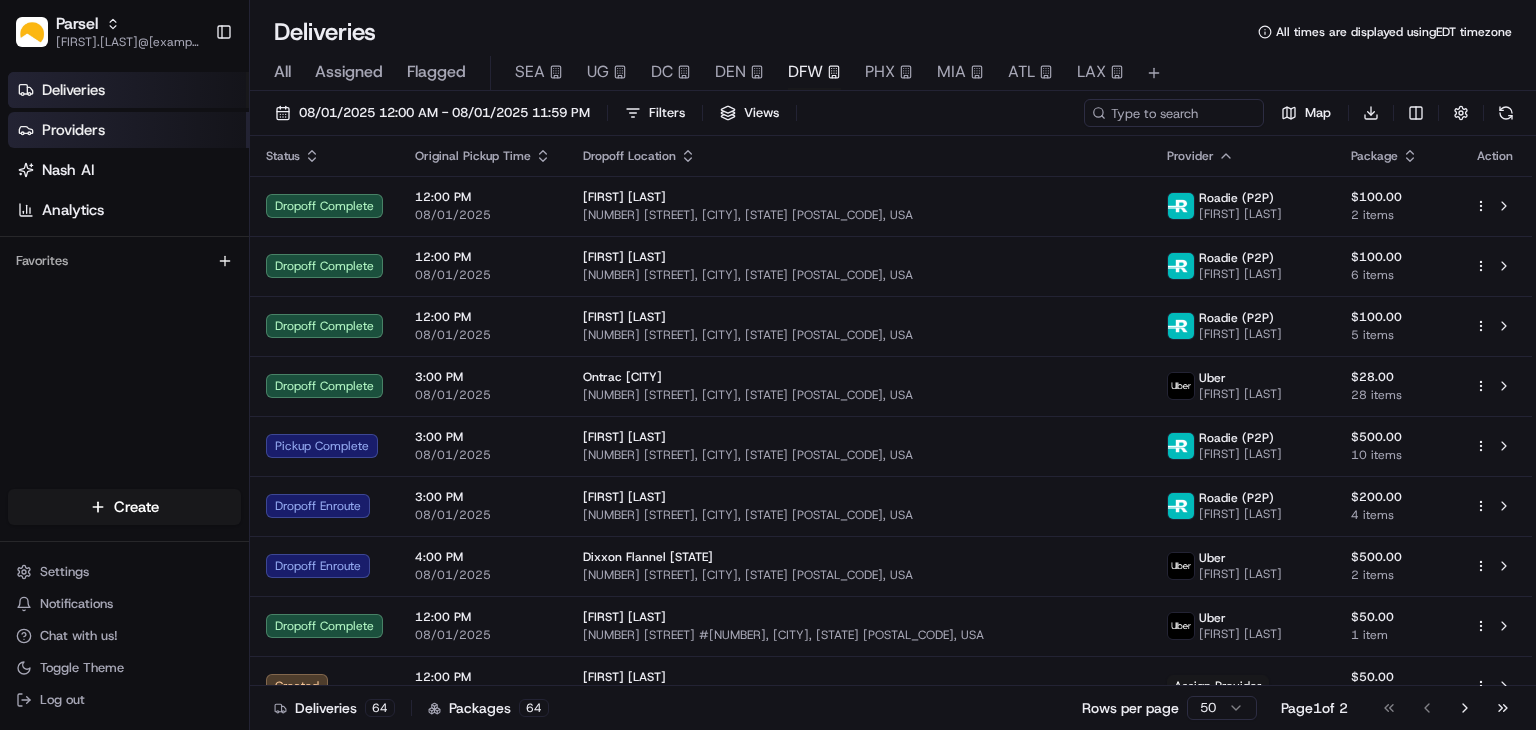click on "Providers" at bounding box center (128, 130) 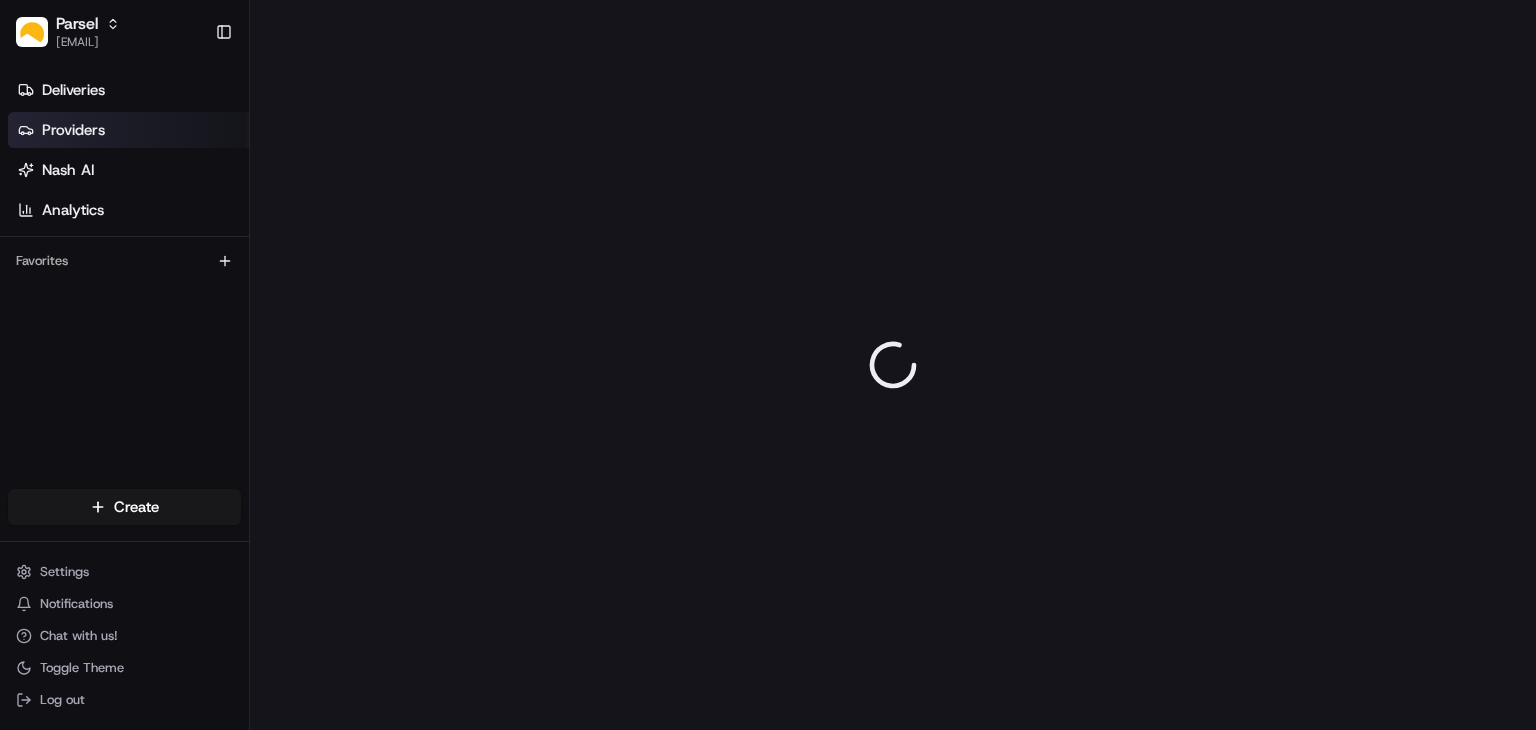 scroll, scrollTop: 0, scrollLeft: 0, axis: both 